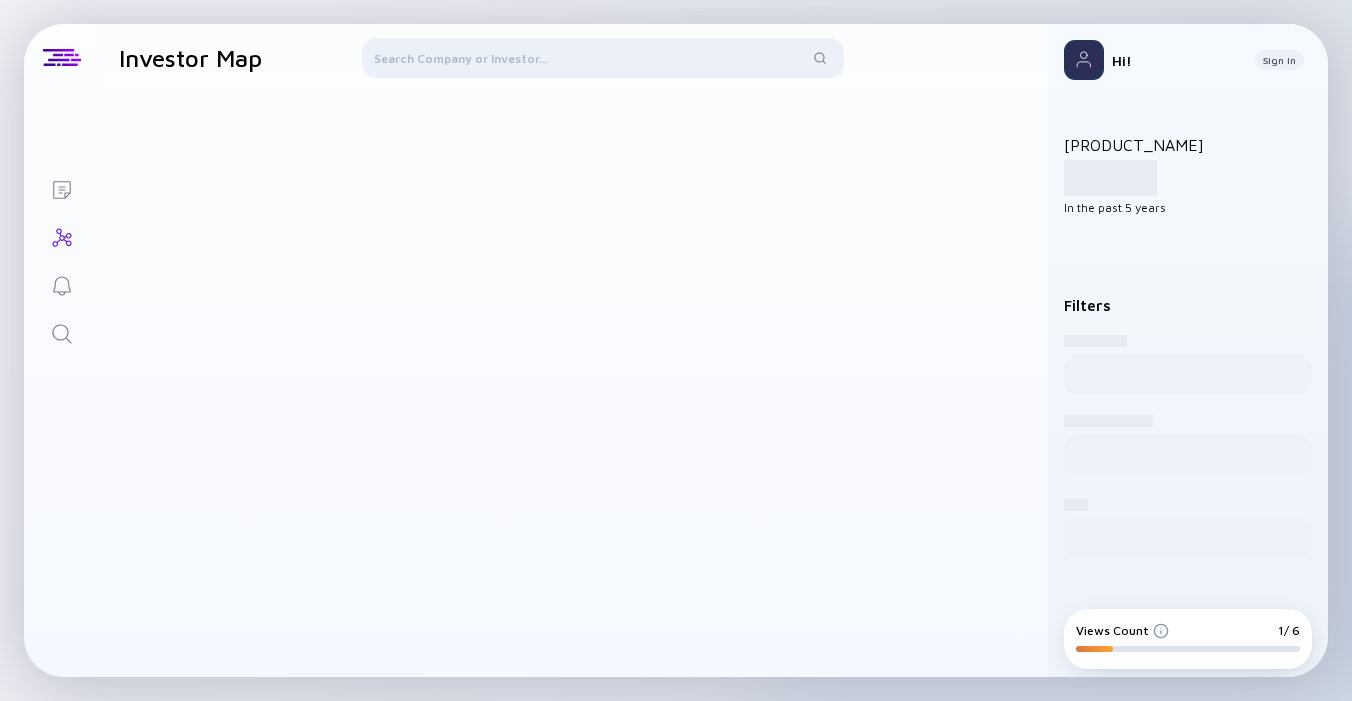 scroll, scrollTop: 0, scrollLeft: 0, axis: both 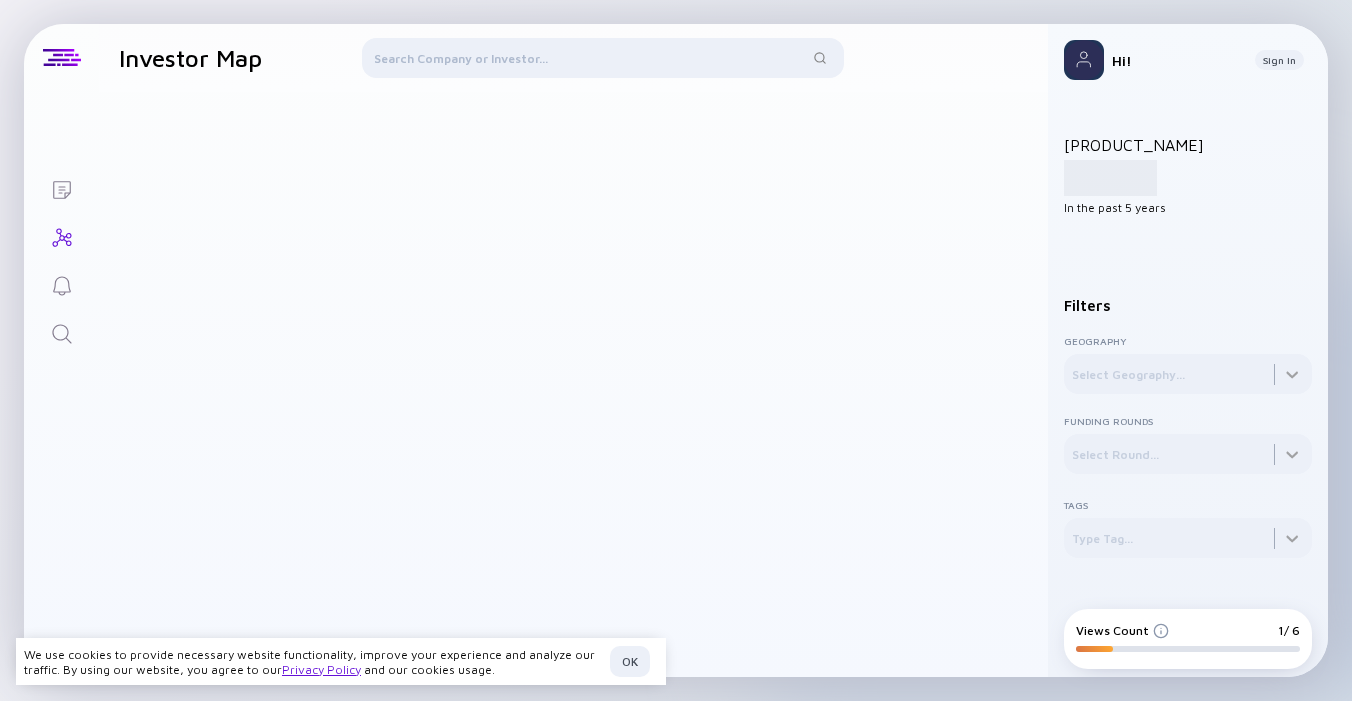 click at bounding box center (602, 62) 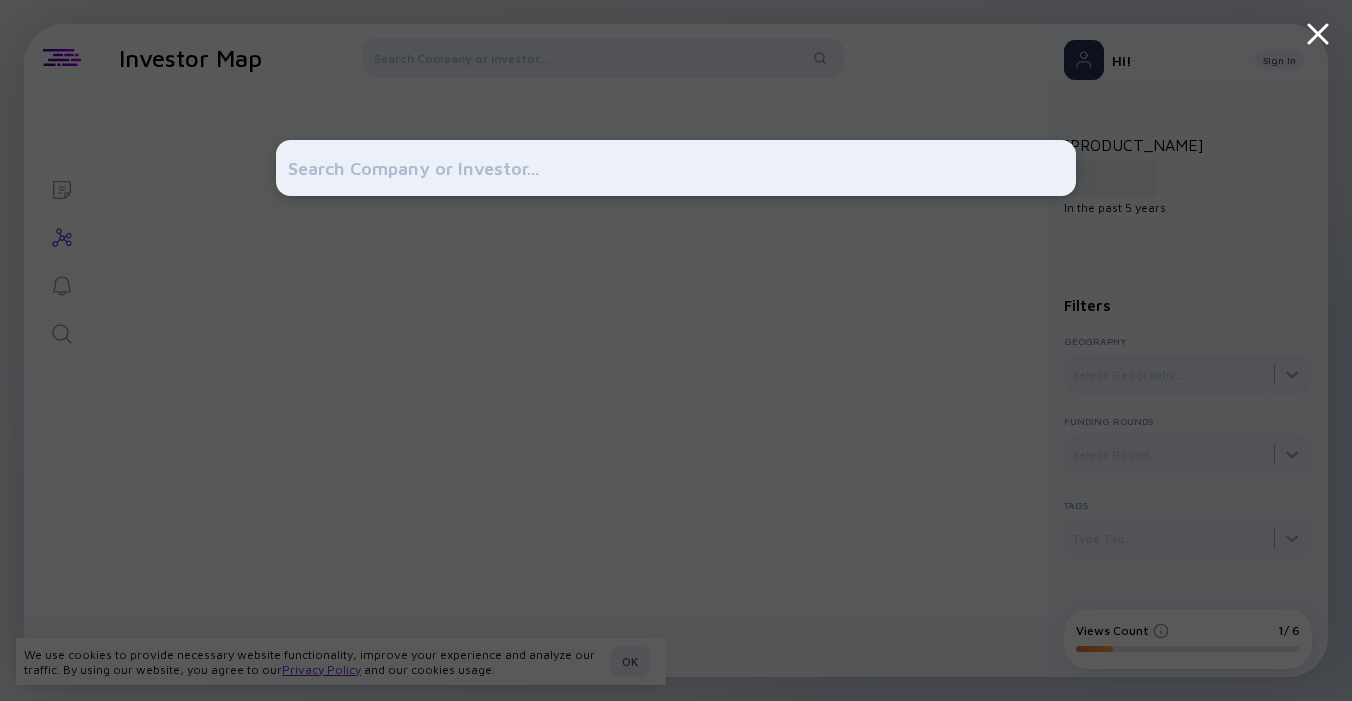 click at bounding box center [676, 350] 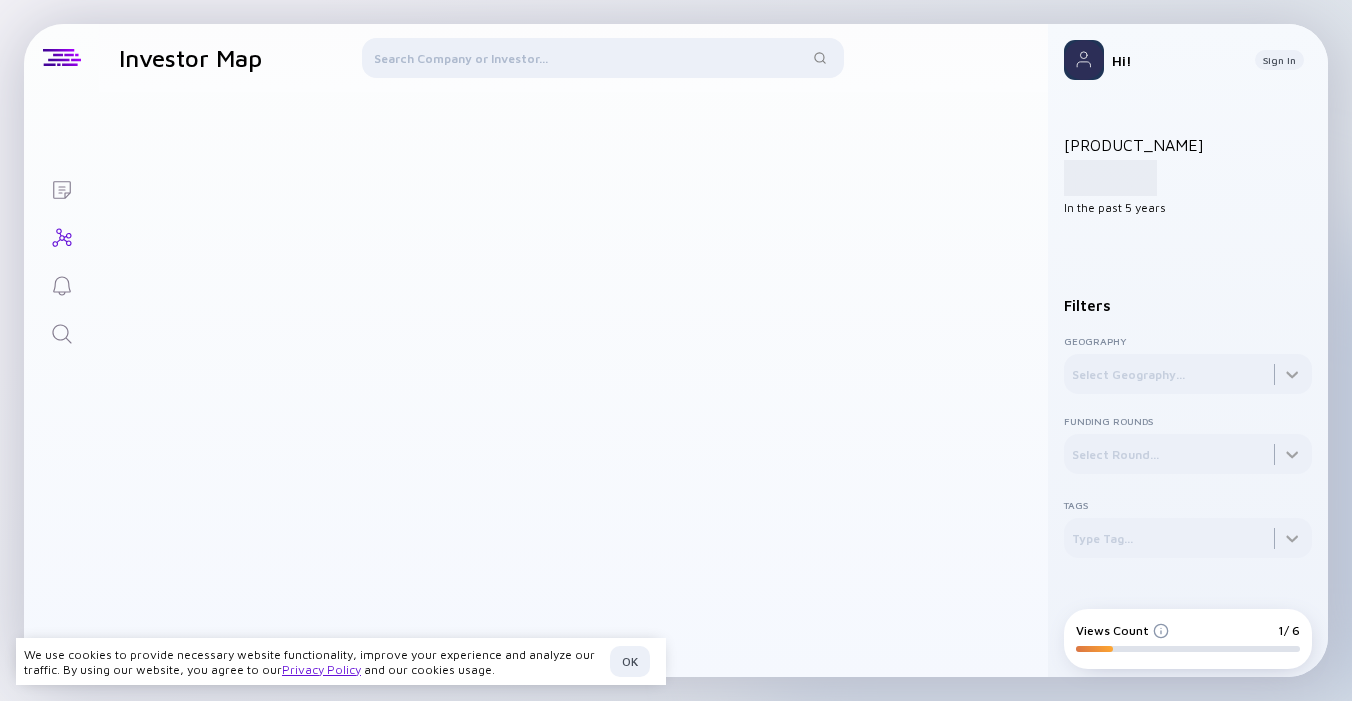 scroll, scrollTop: 0, scrollLeft: 0, axis: both 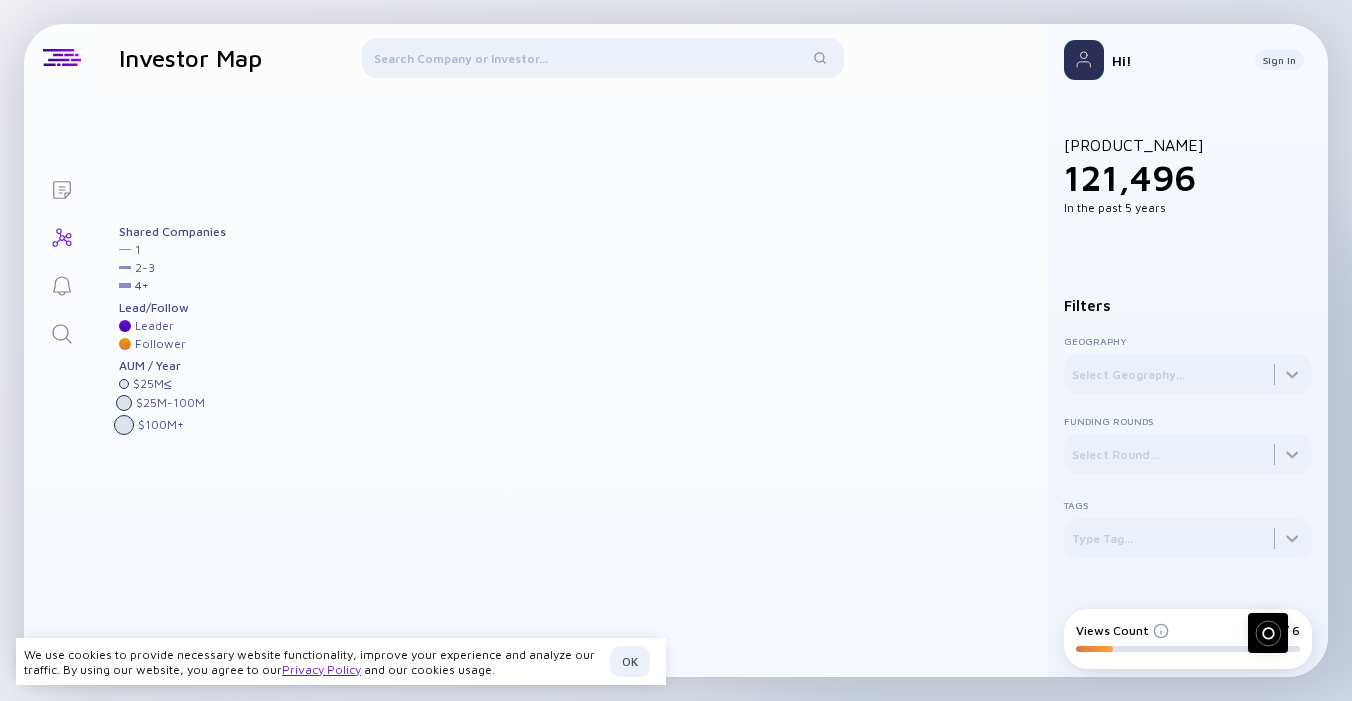 click at bounding box center [602, 62] 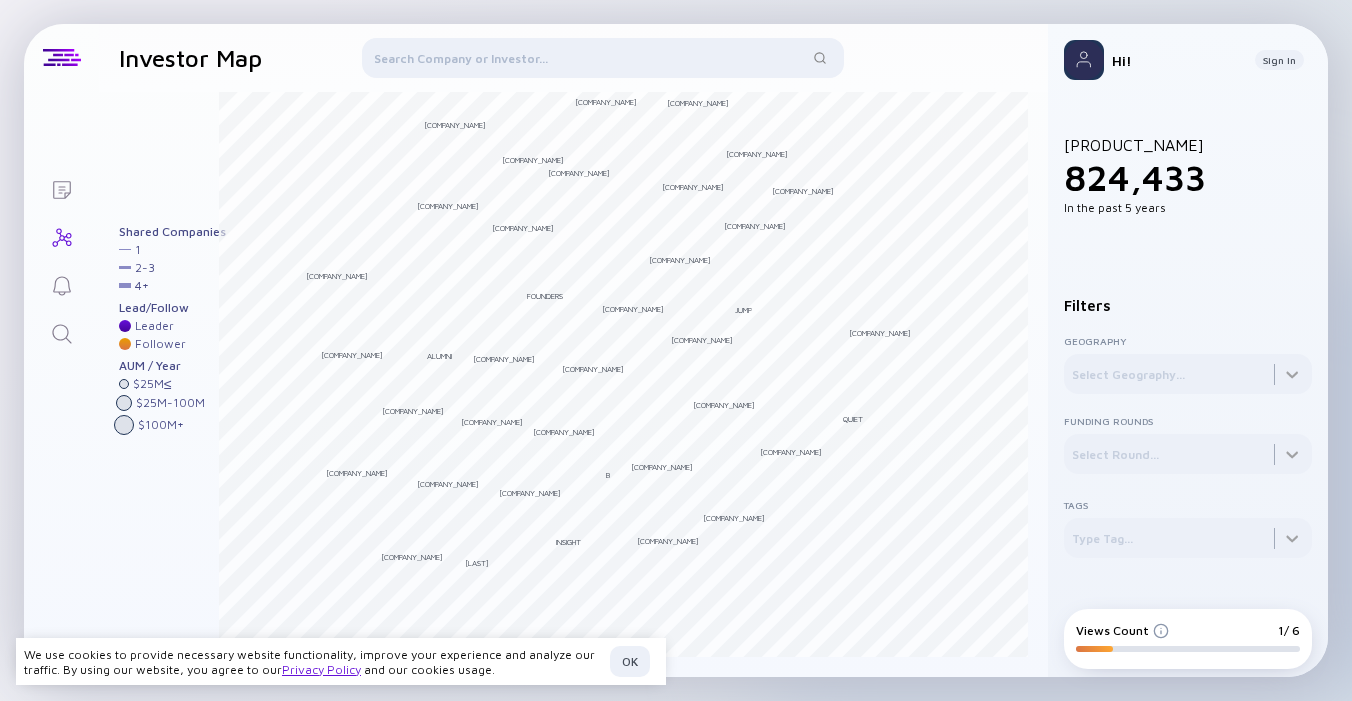scroll, scrollTop: 0, scrollLeft: 0, axis: both 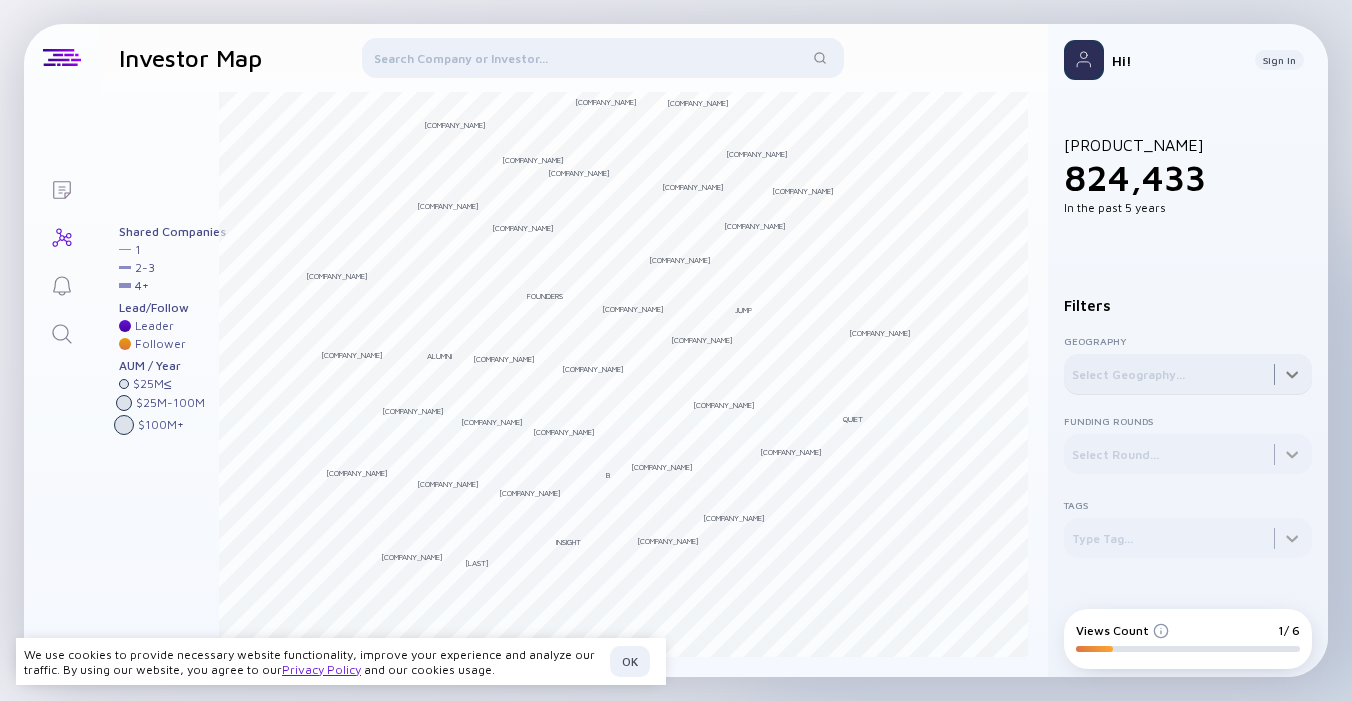 click at bounding box center [1188, 374] 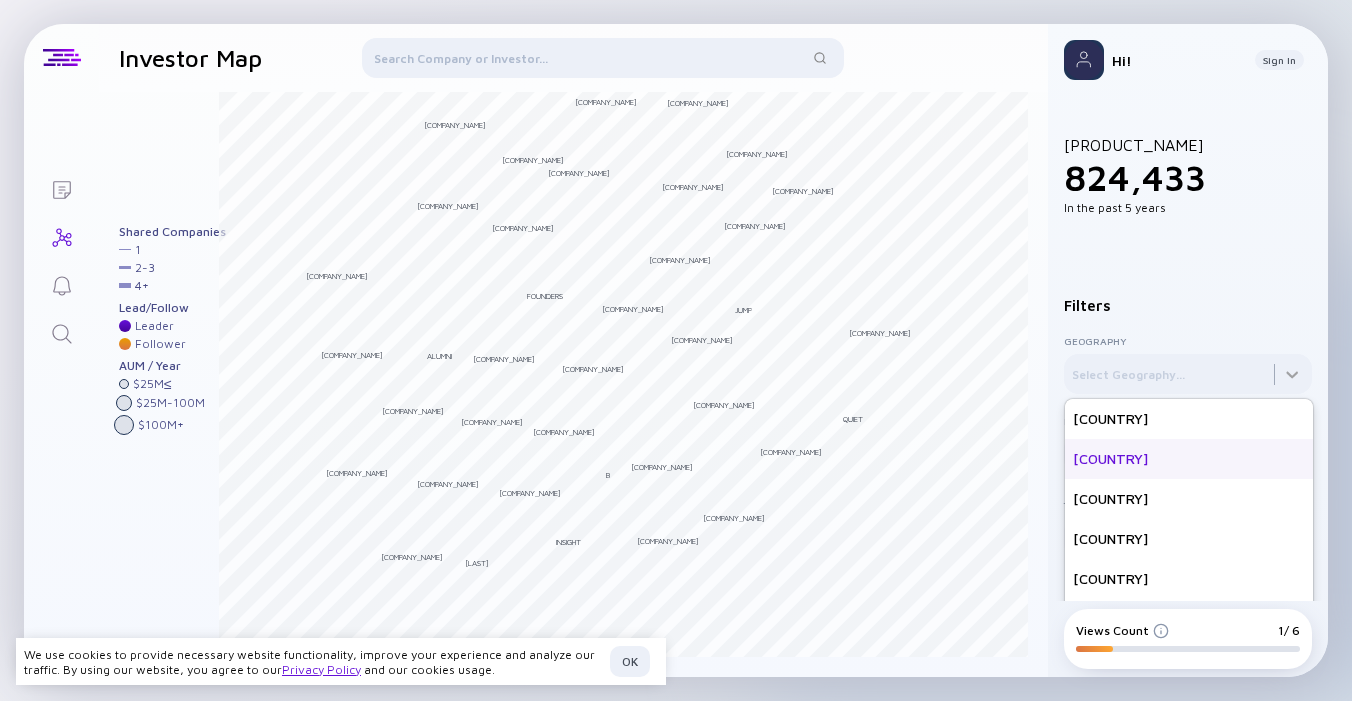 click on "[COUNTRY]" at bounding box center (1189, 459) 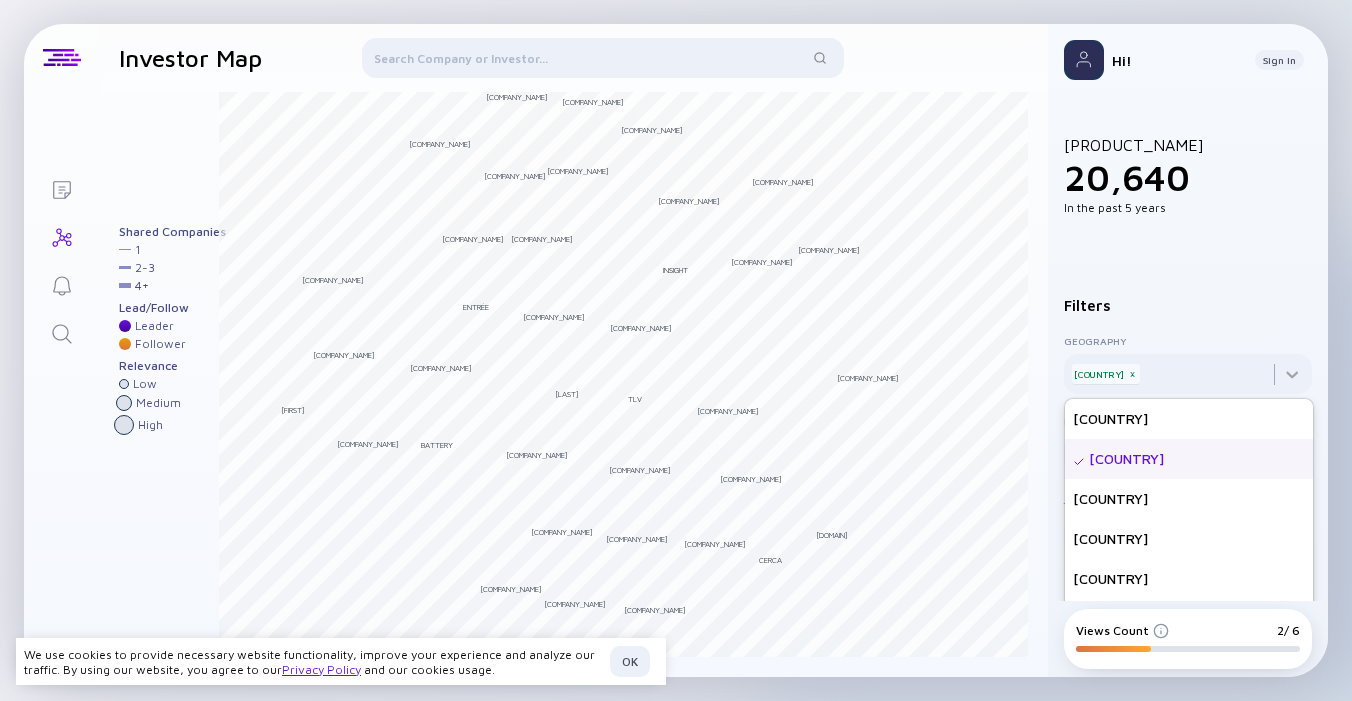 scroll, scrollTop: 0, scrollLeft: 0, axis: both 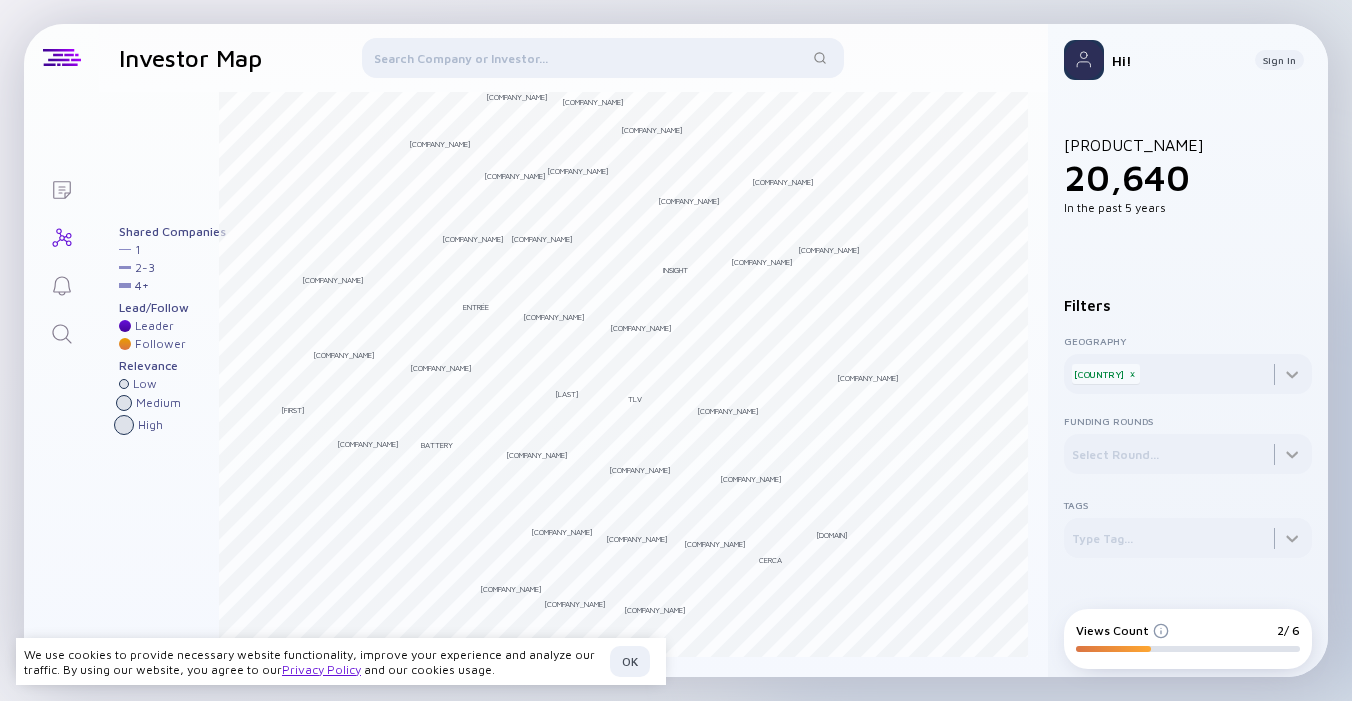 click at bounding box center (602, 62) 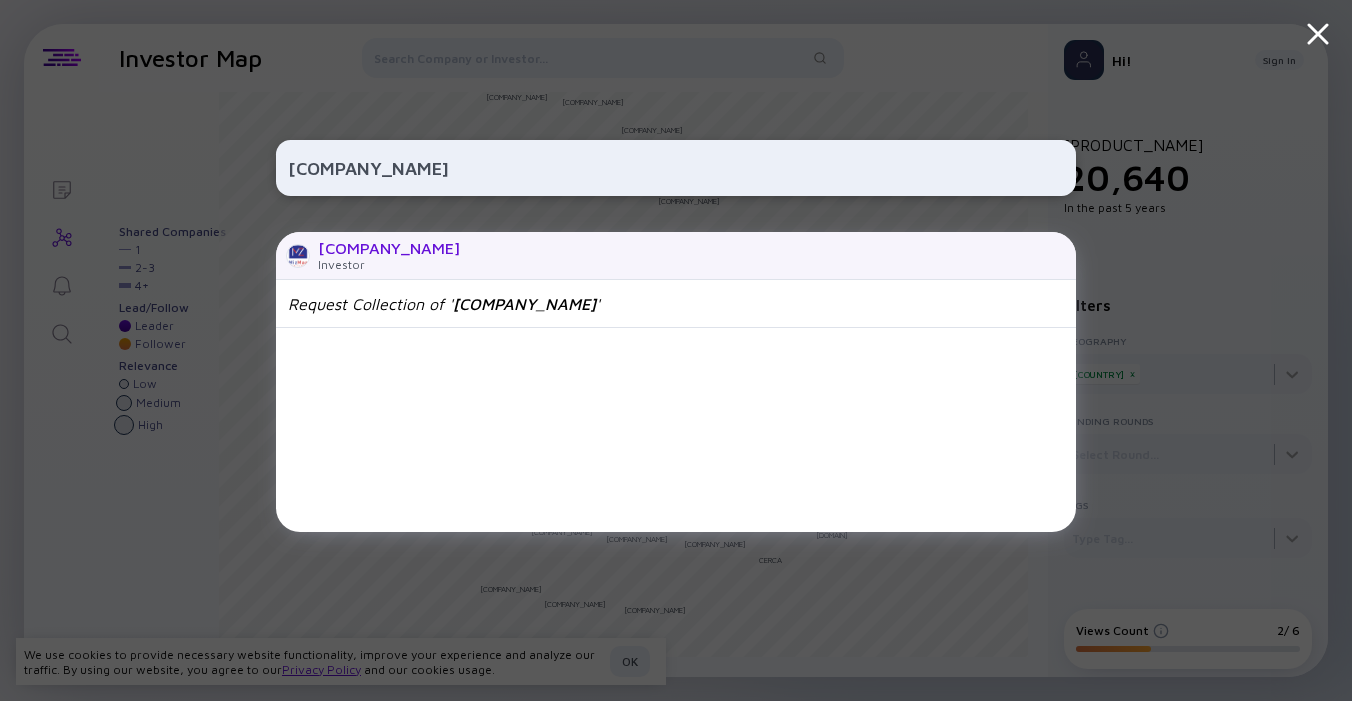 type on "mizmaa" 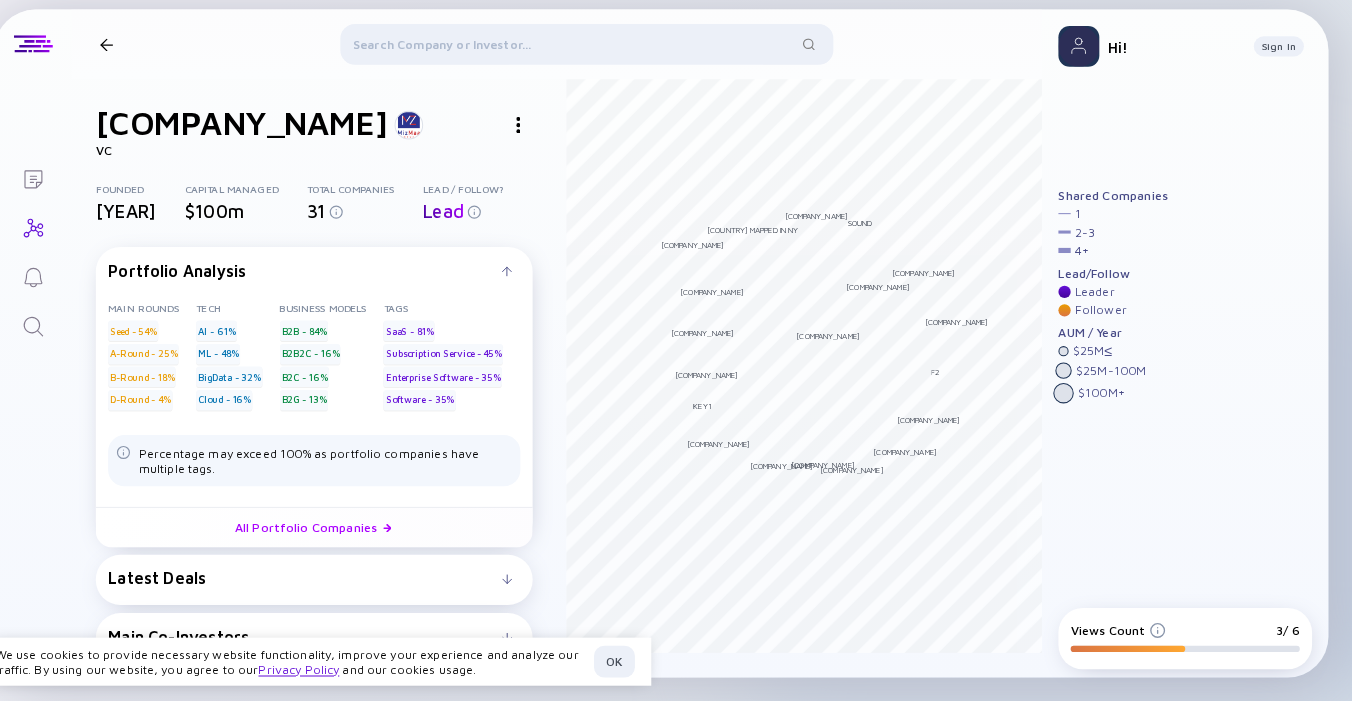 click on "AUM / Year" at bounding box center (1117, 206) 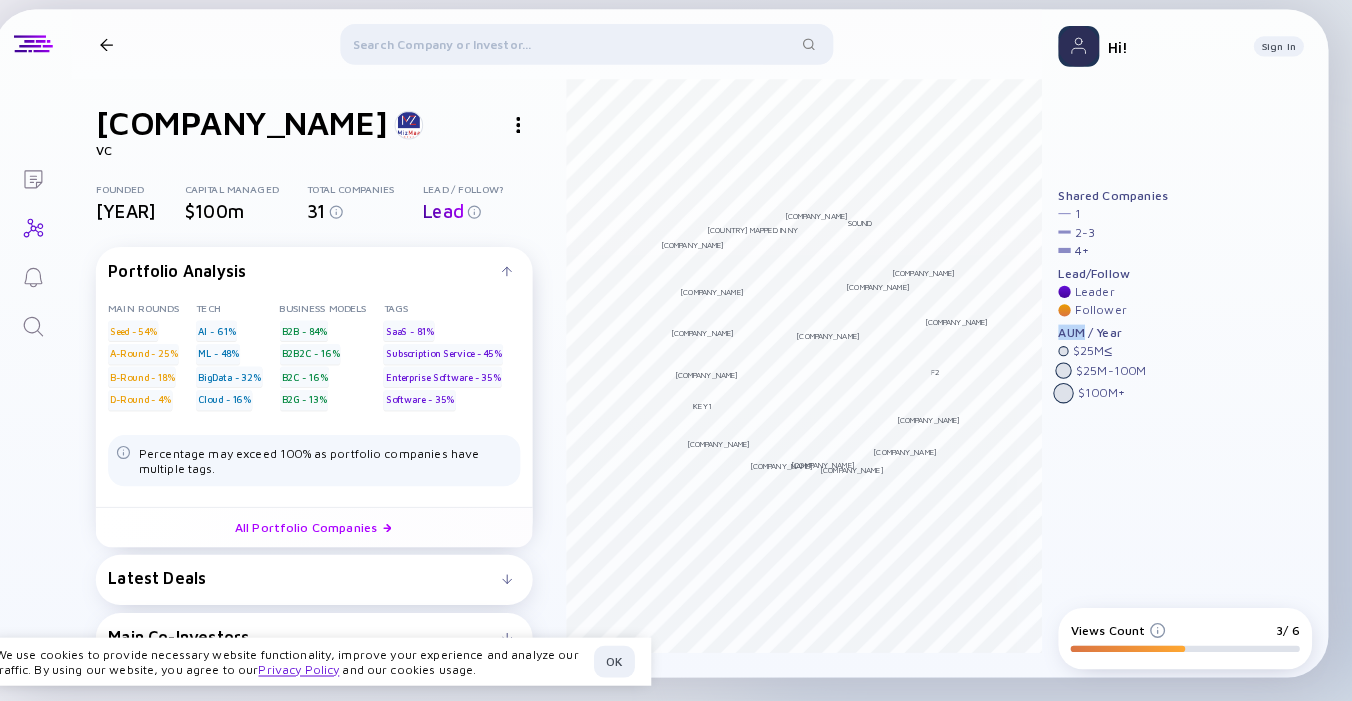 click on "[CATEGORY] / [YEAR]" at bounding box center (1117, 206) 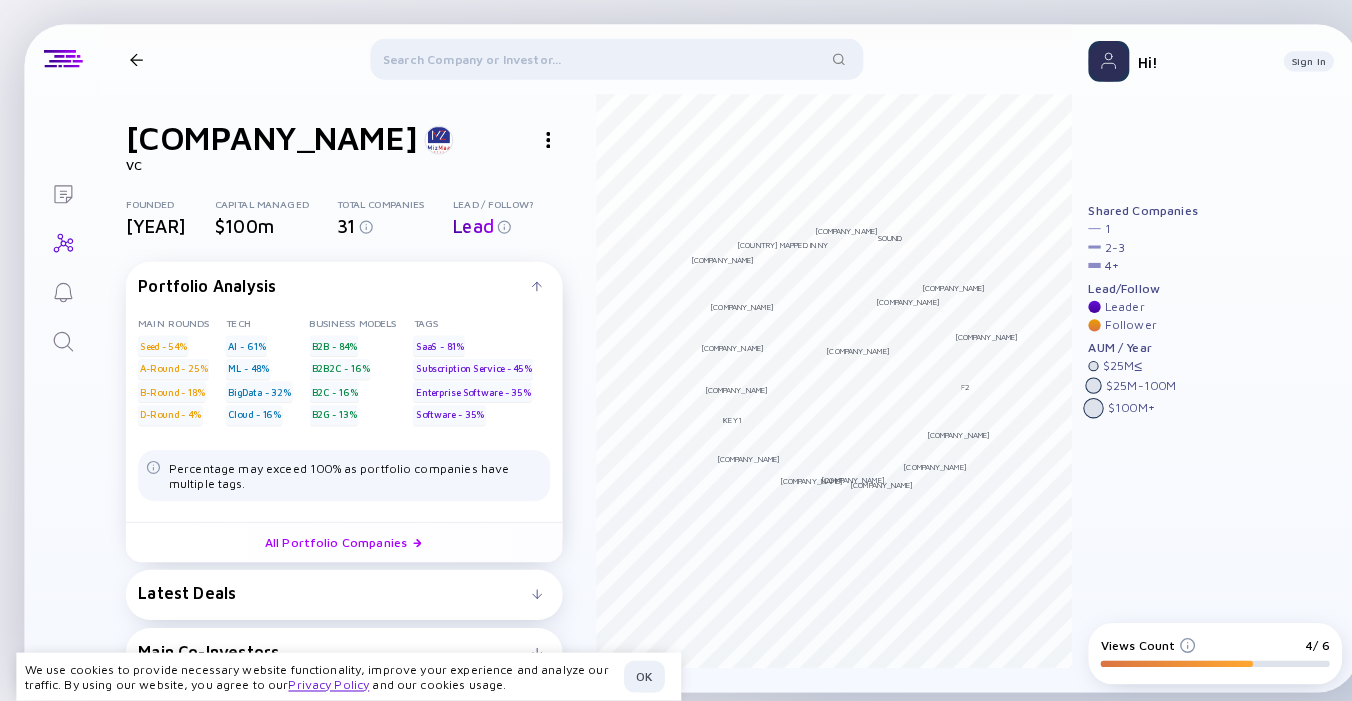 click on "[TOPIC]" at bounding box center (1117, 206) 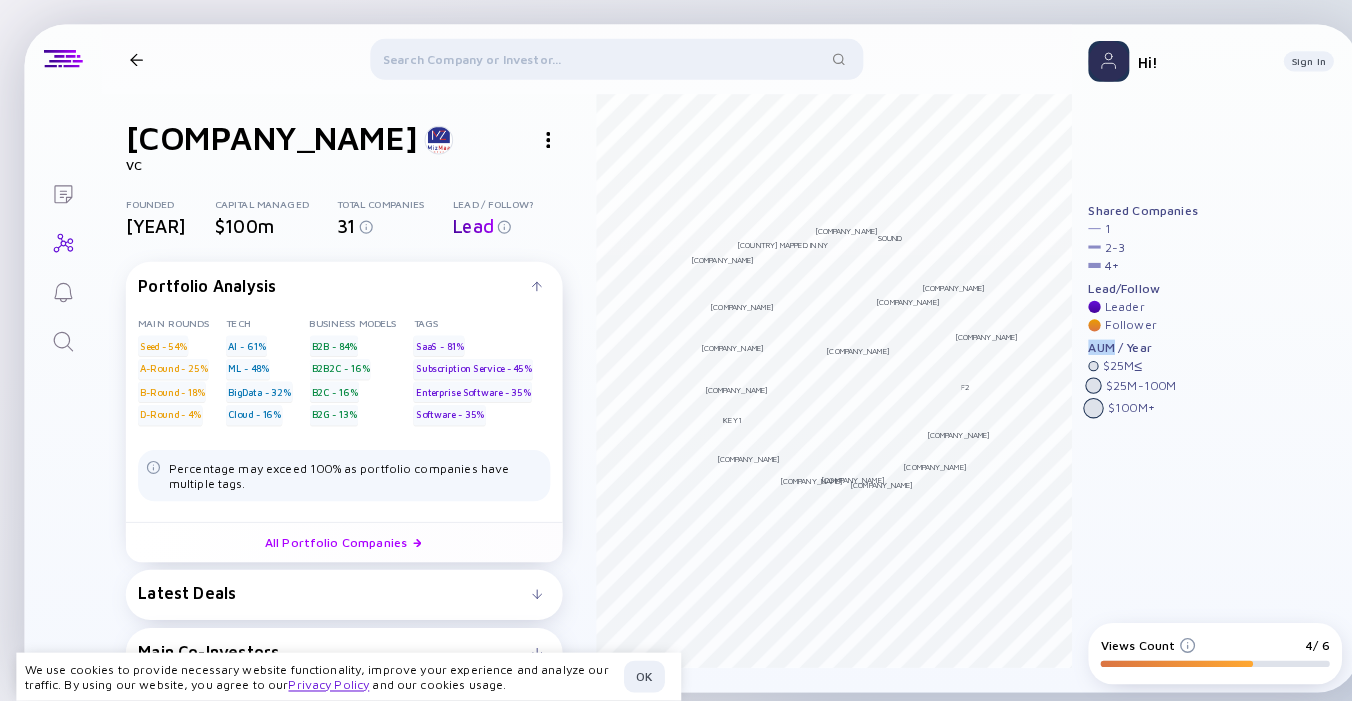 click on "[CATEGORY] / [YEAR]" at bounding box center [1117, 206] 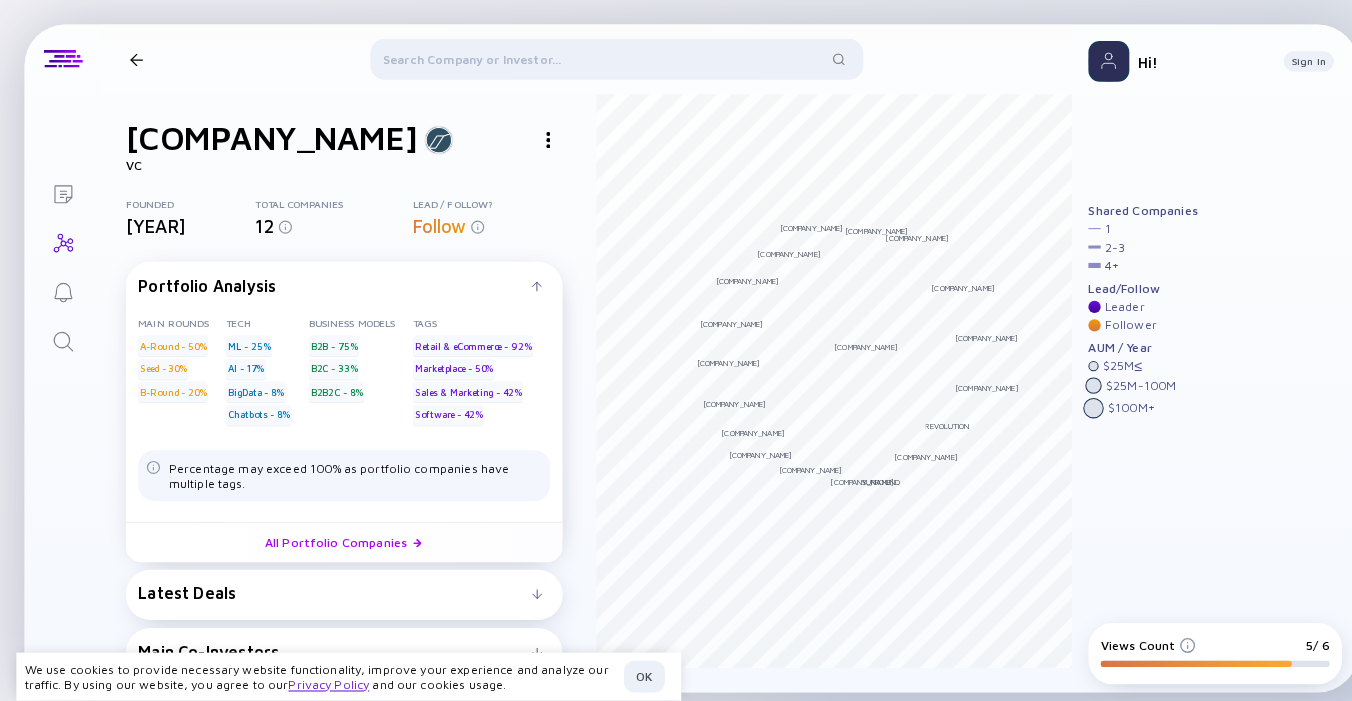 click on "Lyra Ventures" at bounding box center [266, 135] 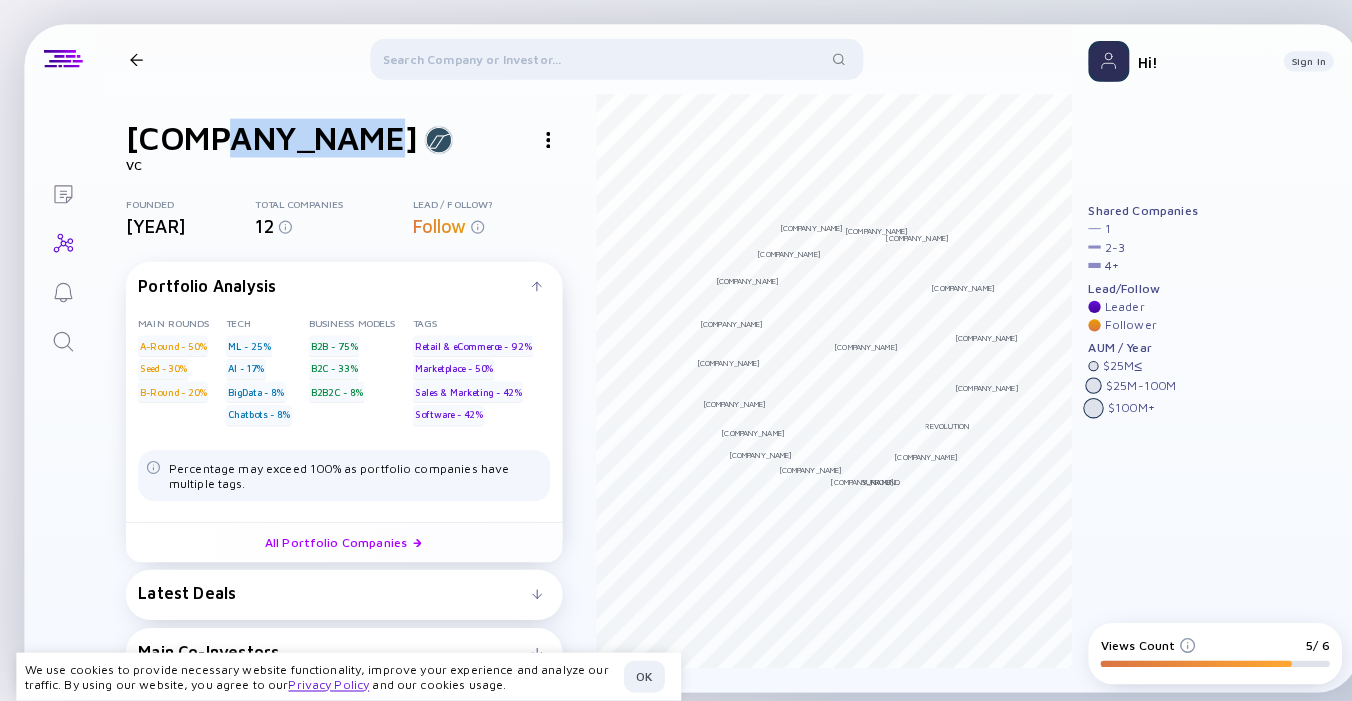 click on "Lyra Ventures" at bounding box center (266, 135) 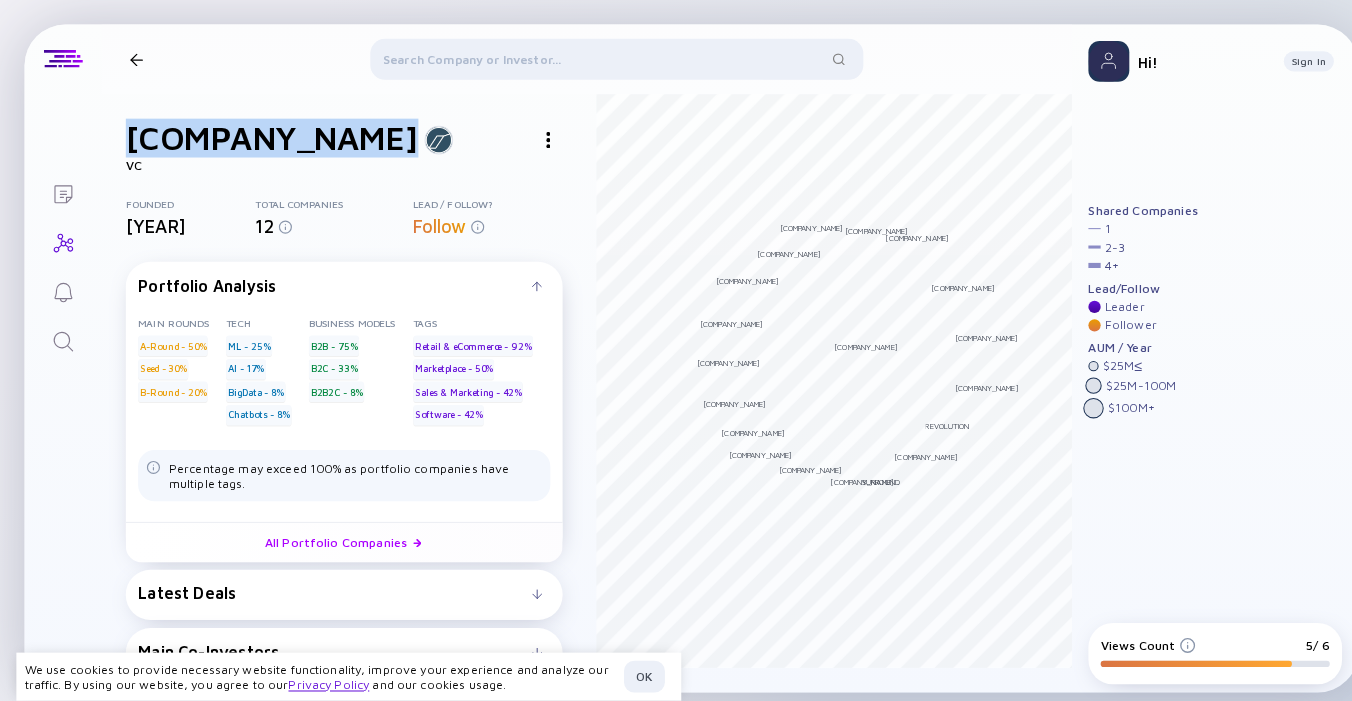 click on "Lyra Ventures" at bounding box center [266, 135] 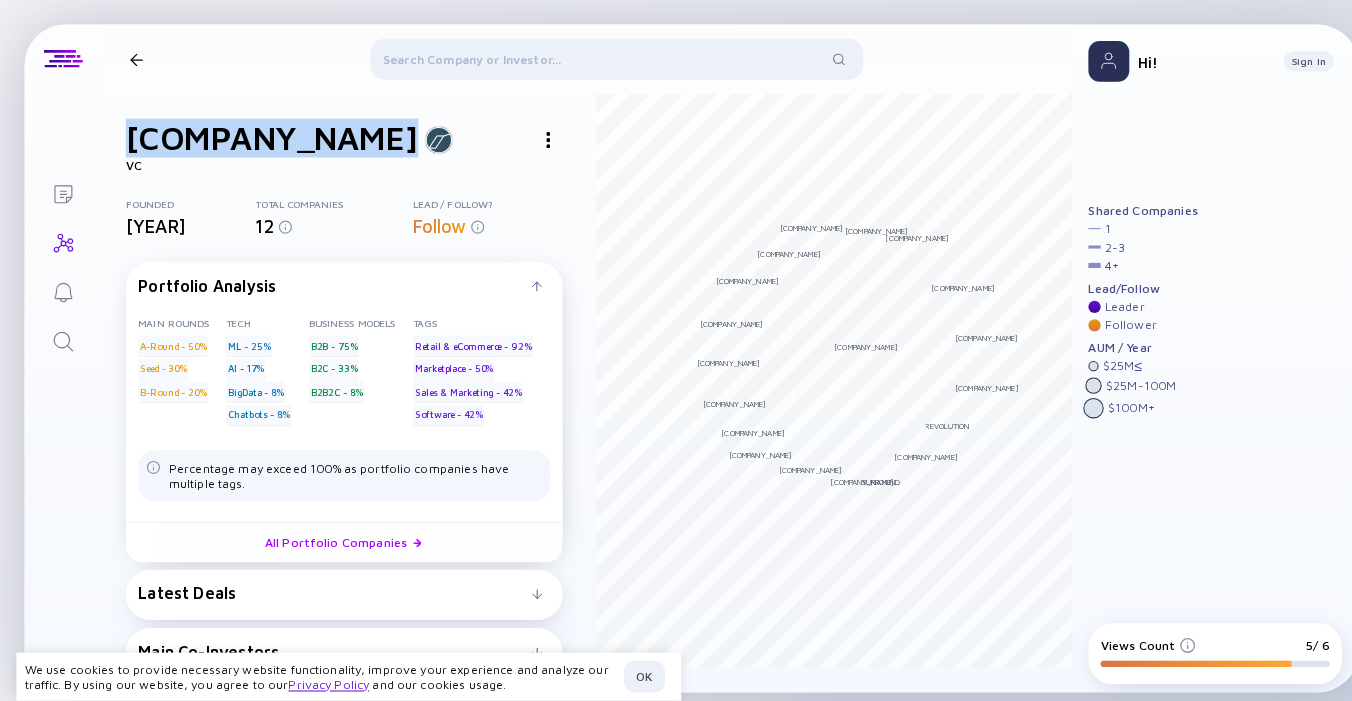 copy on "Lyra Ventures" 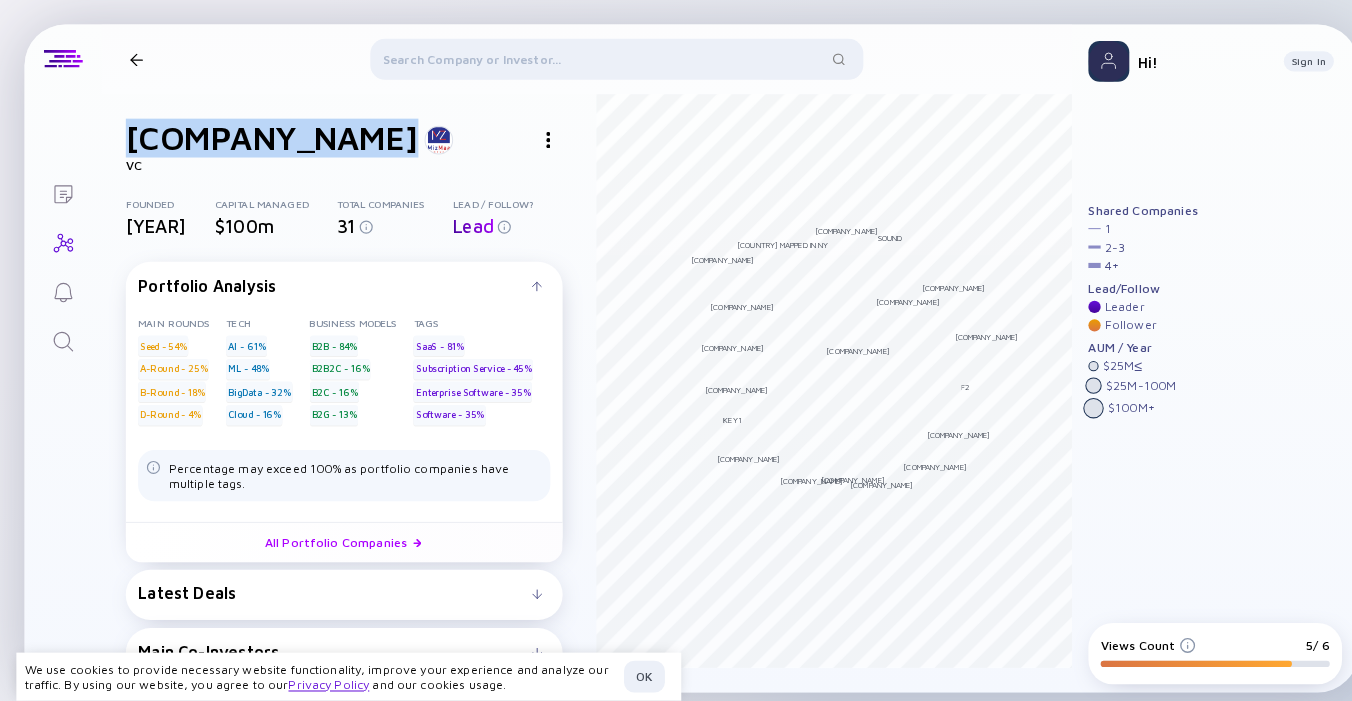 click on "Sign In" at bounding box center (1279, 60) 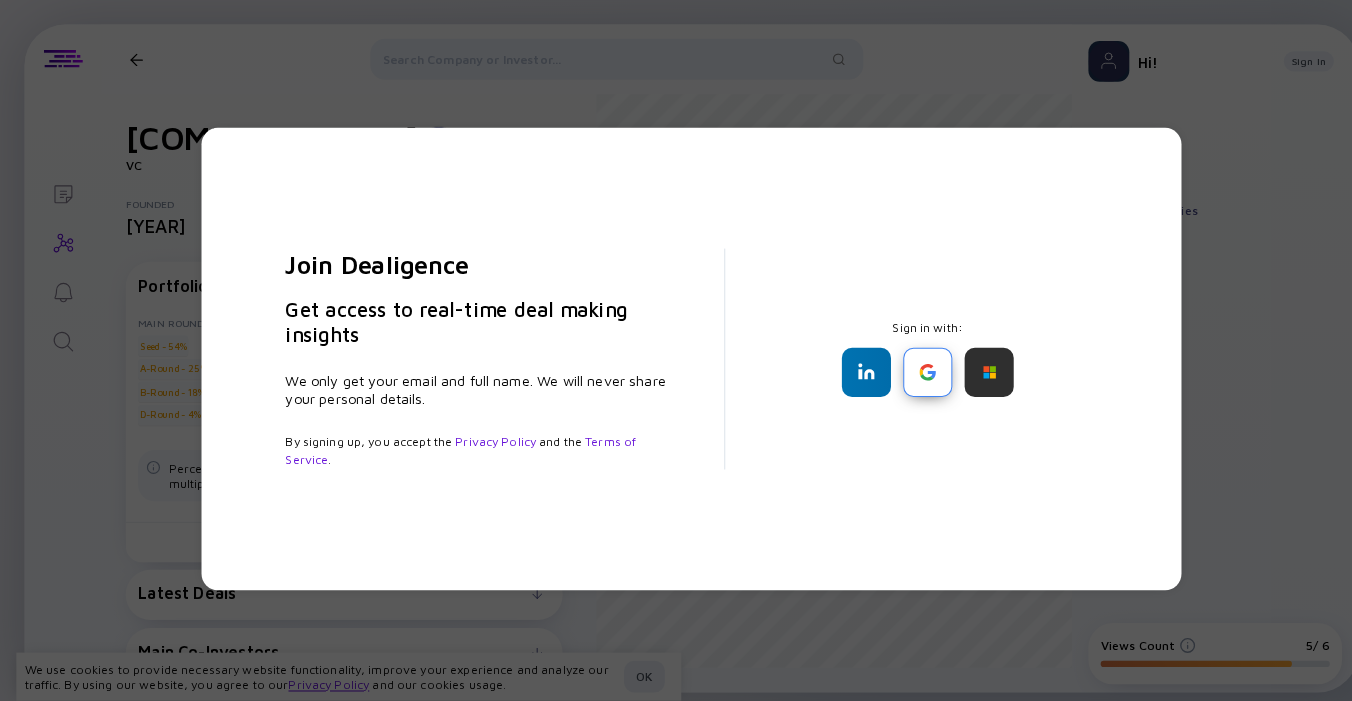 click at bounding box center [907, 364] 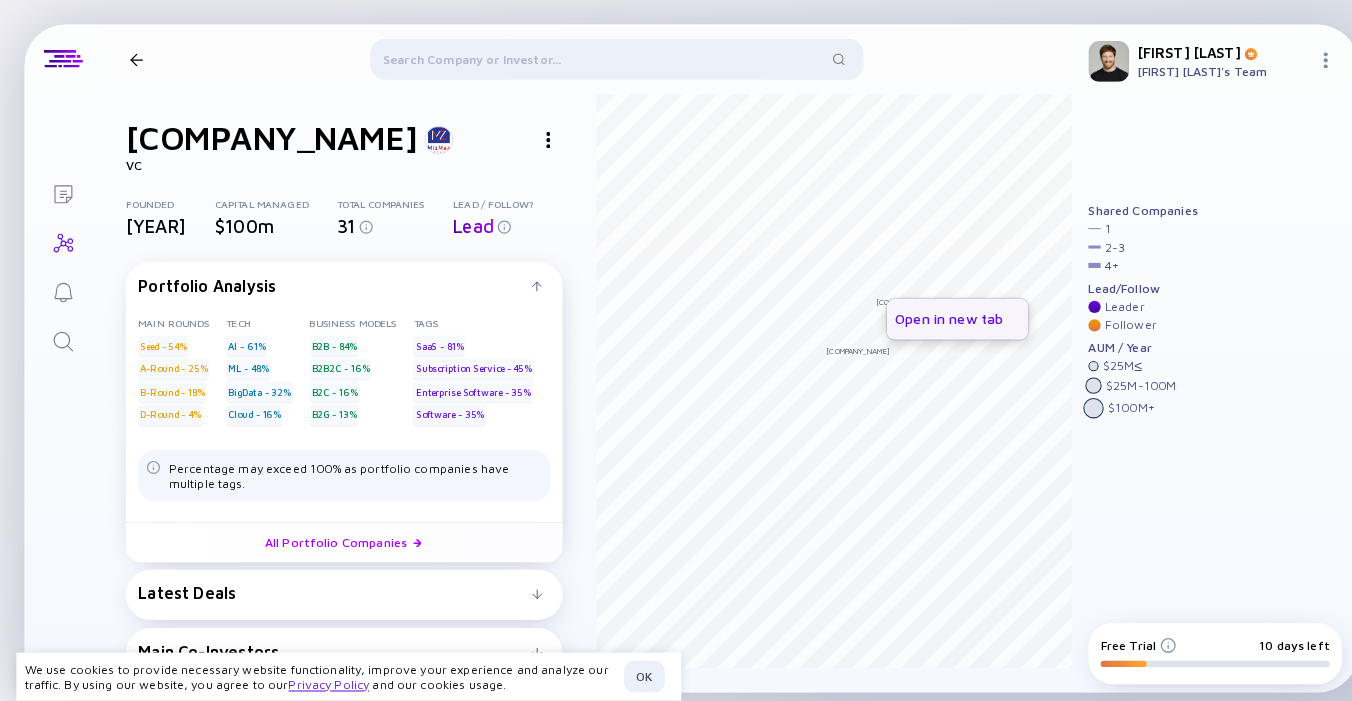 click on "Open in new tab" at bounding box center (936, 312) 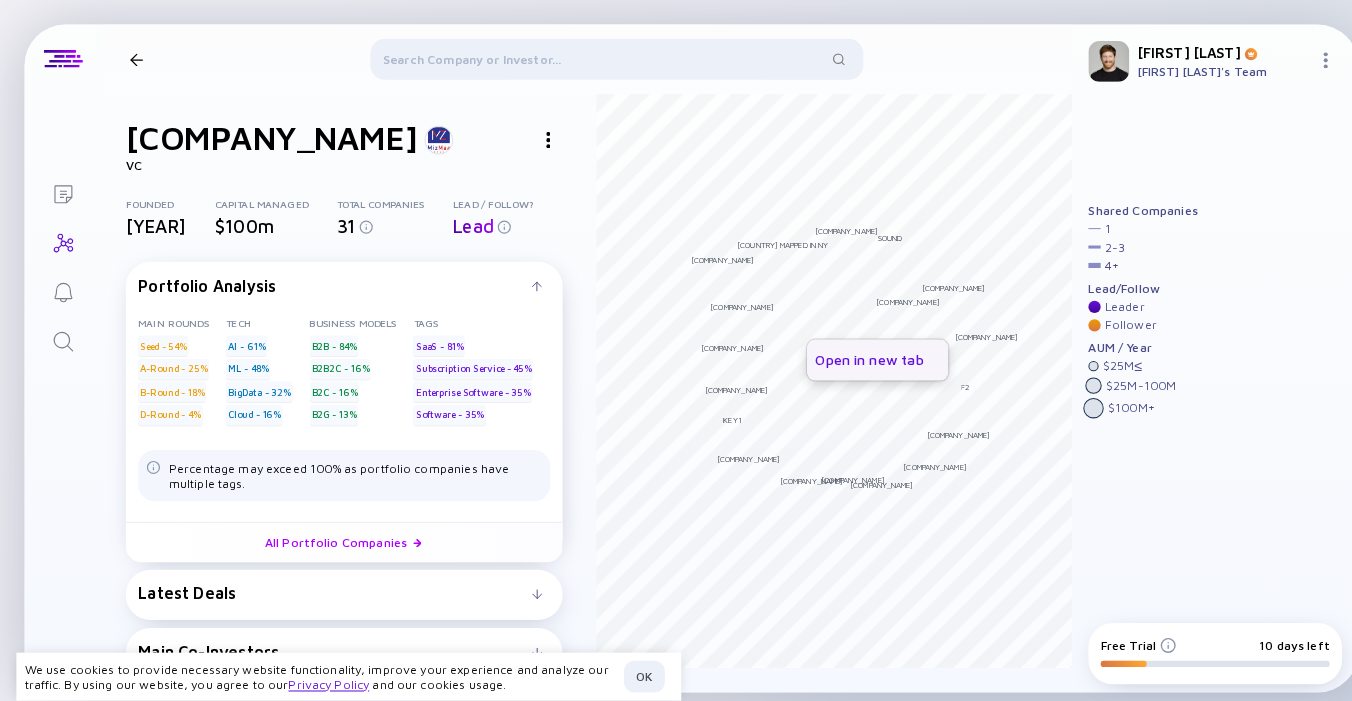 click on "Open in new tab" at bounding box center [858, 352] 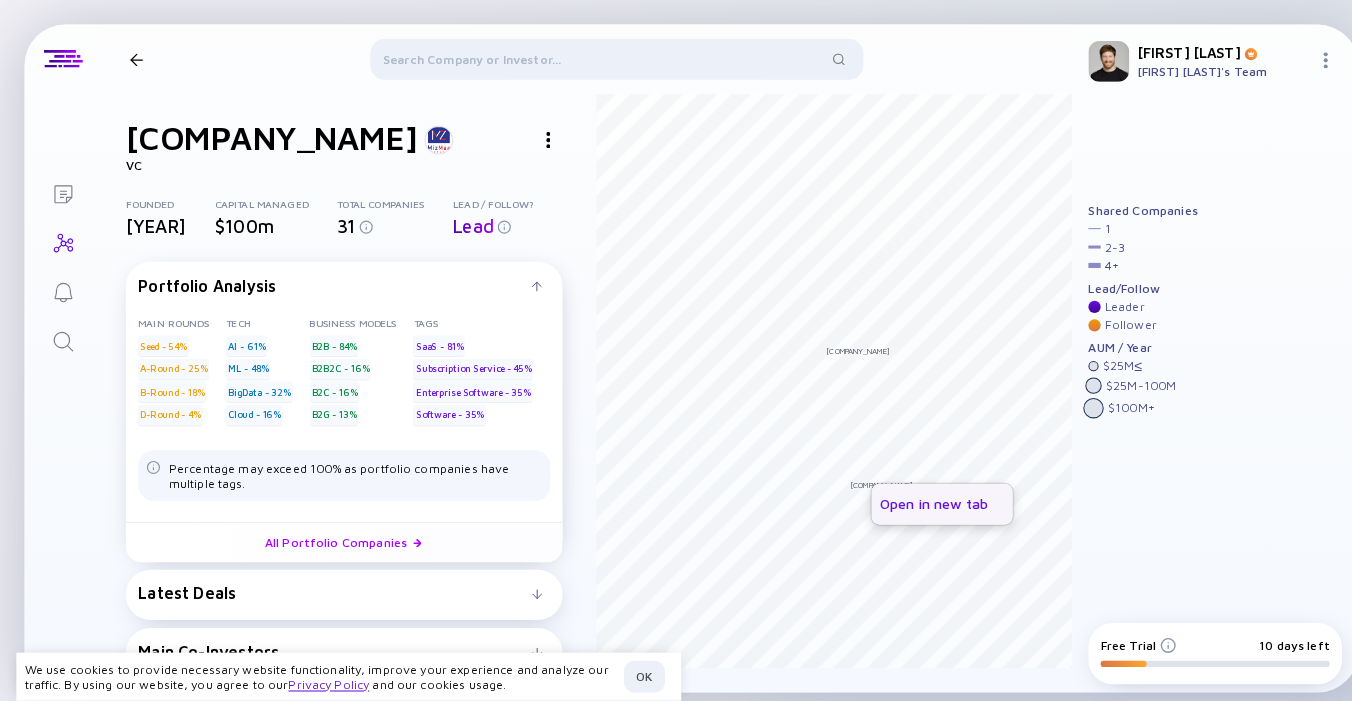 click on "Open in new tab" at bounding box center [921, 493] 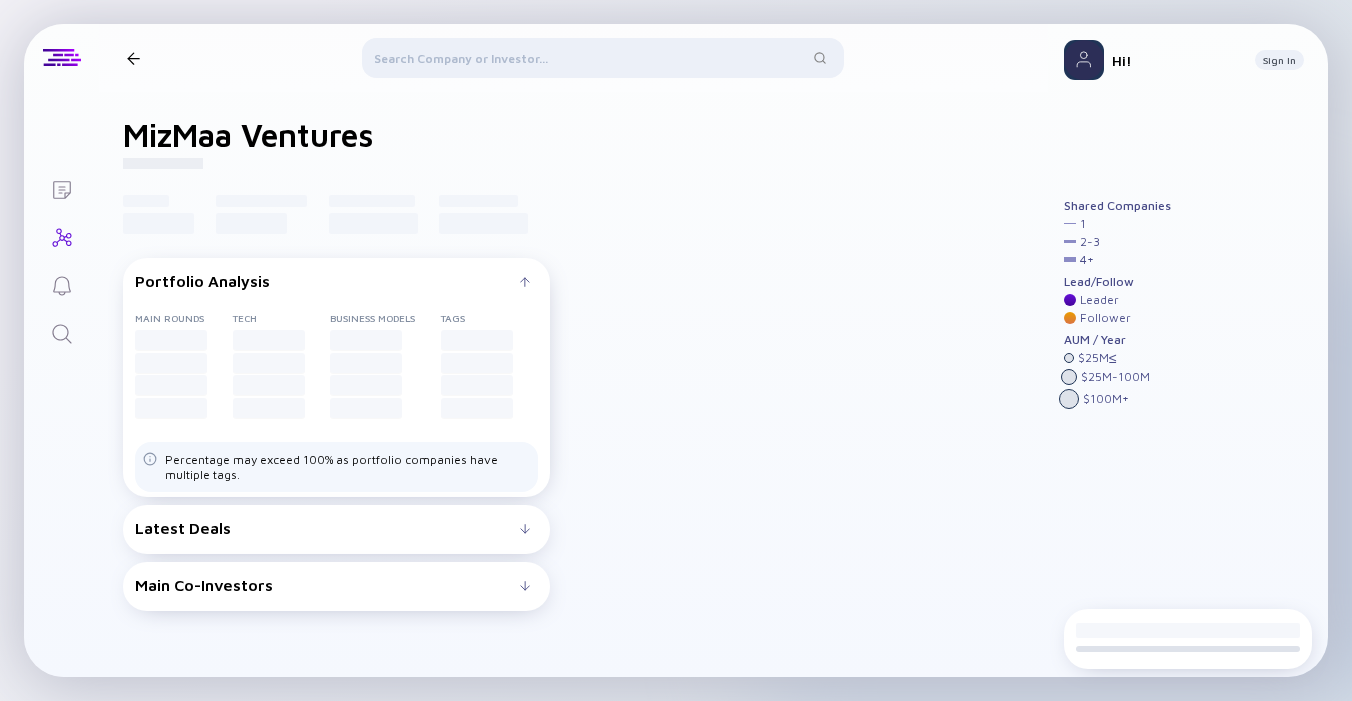 scroll, scrollTop: 0, scrollLeft: 0, axis: both 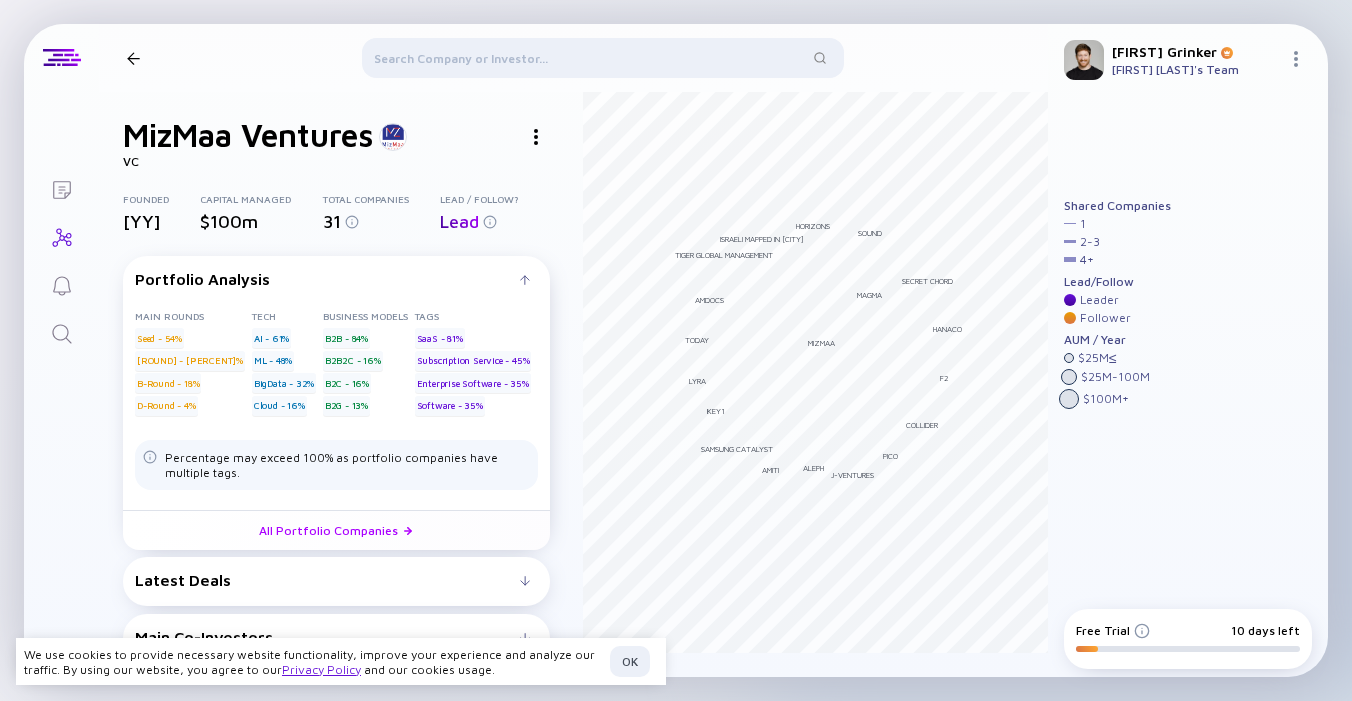 click at bounding box center (602, 62) 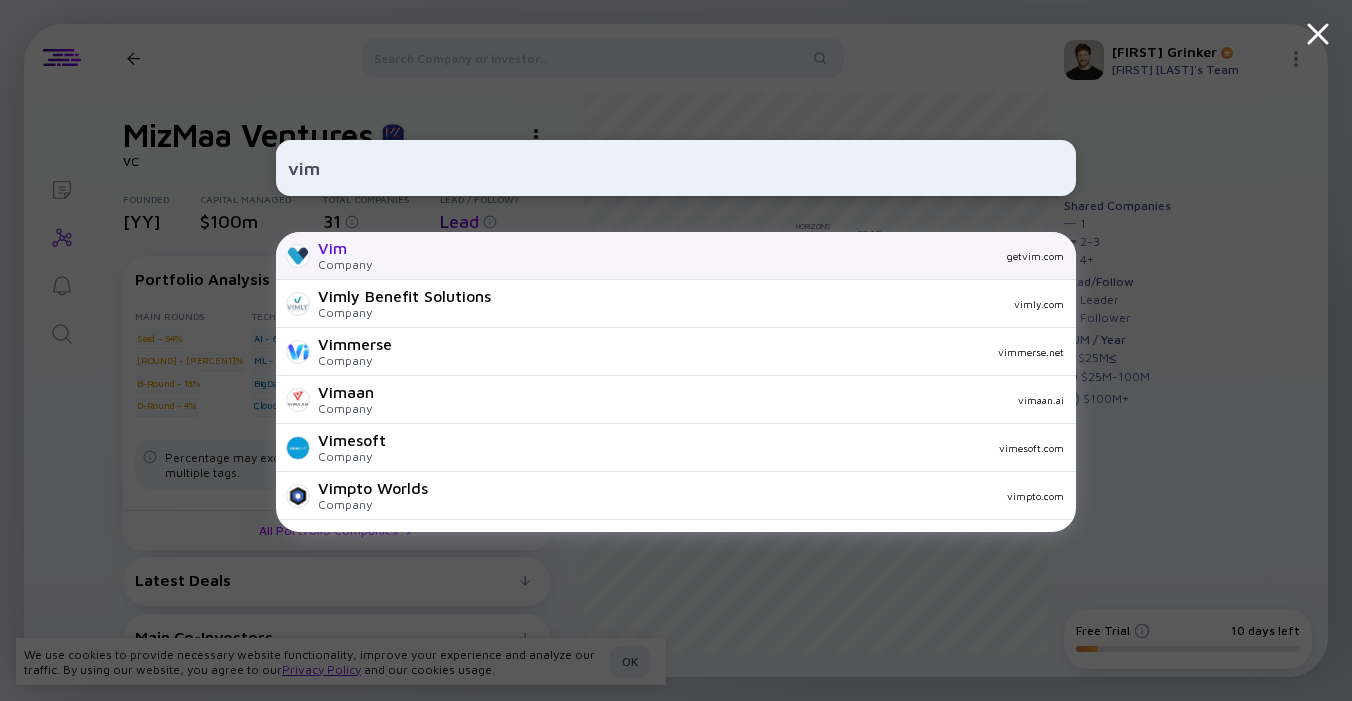 type on "vim" 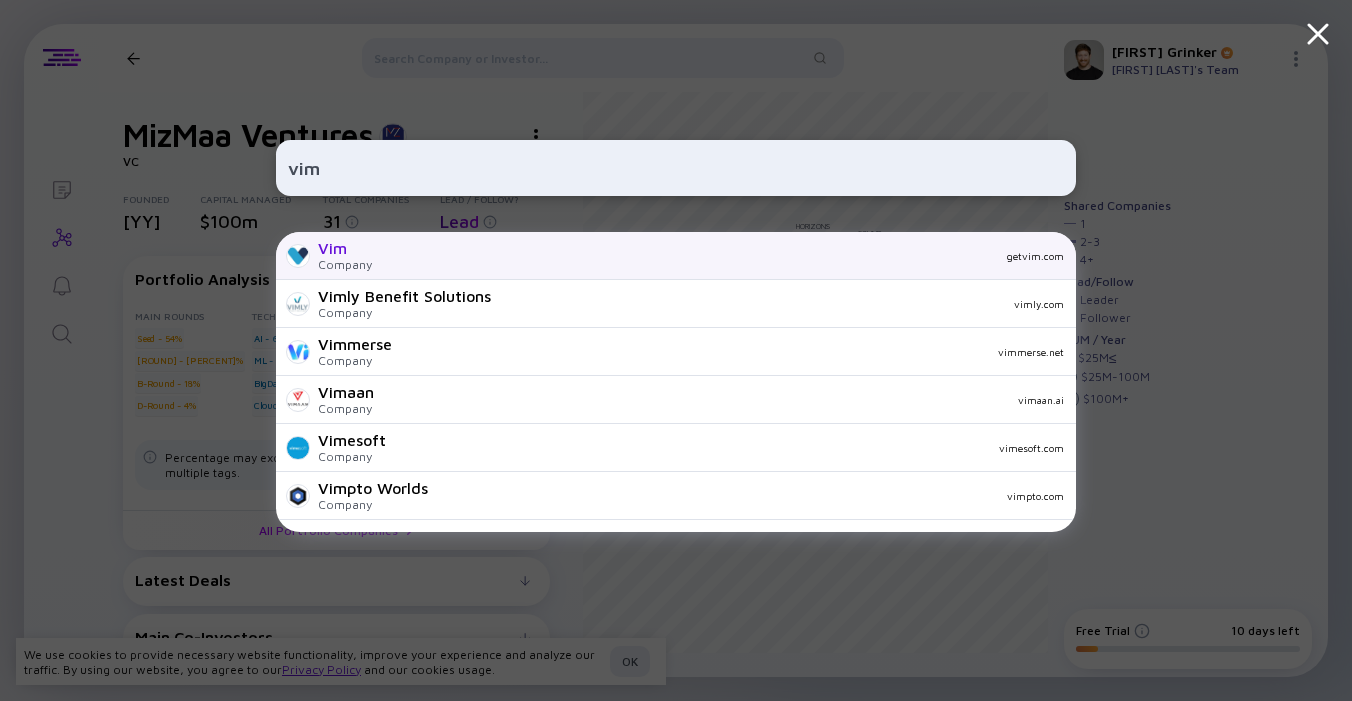 click on "Vim Company getvim.com" at bounding box center (676, 256) 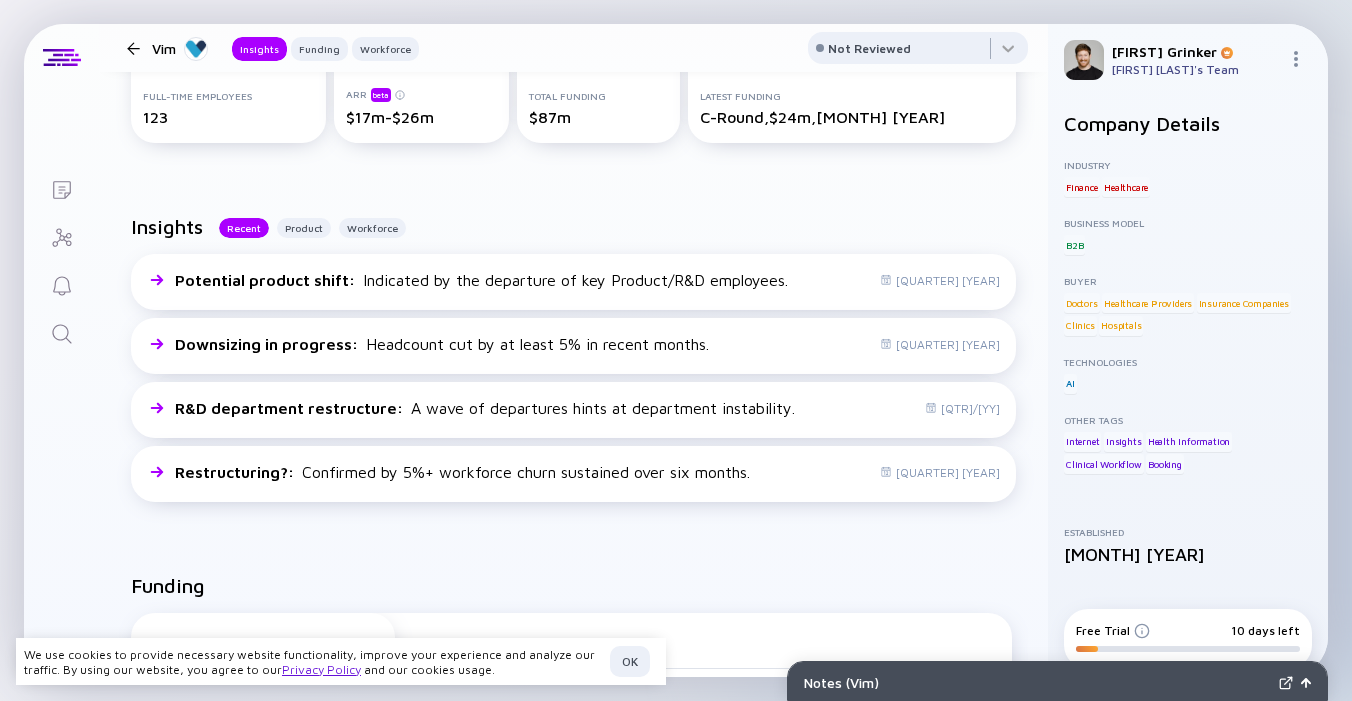scroll, scrollTop: 411, scrollLeft: 0, axis: vertical 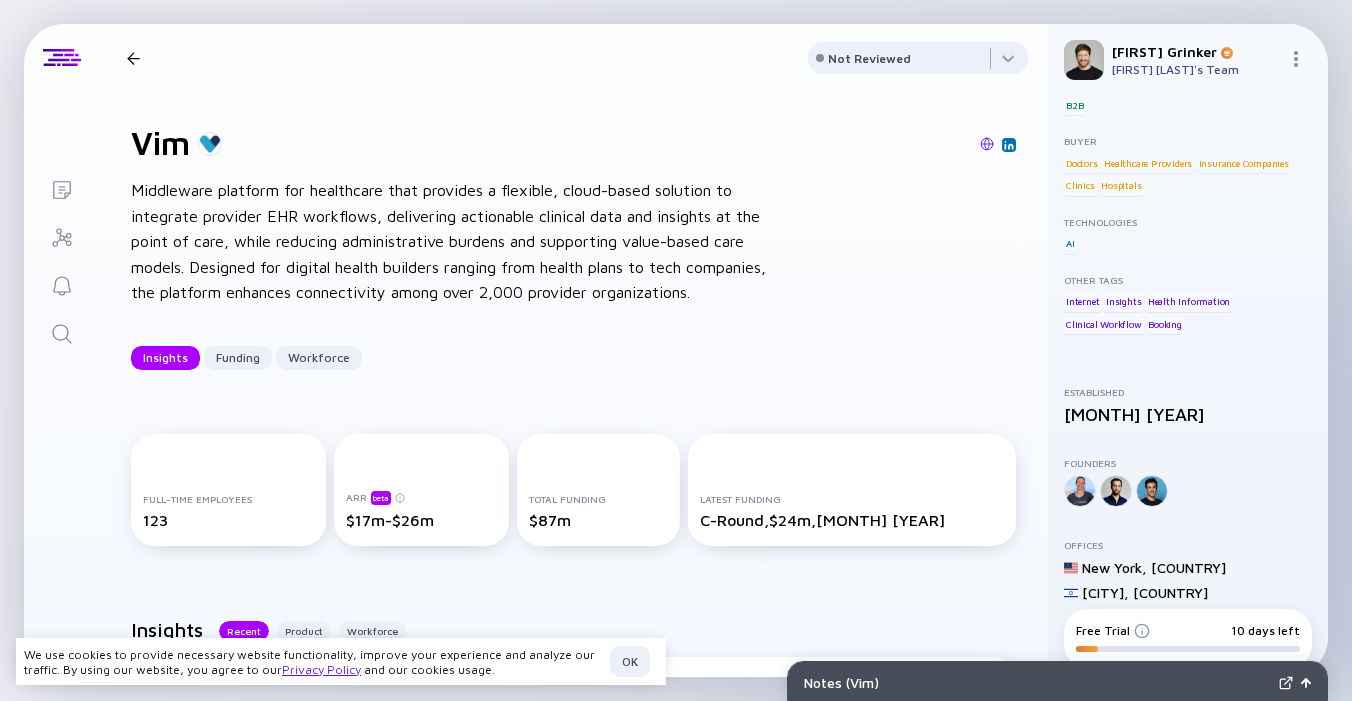 click at bounding box center (62, 238) 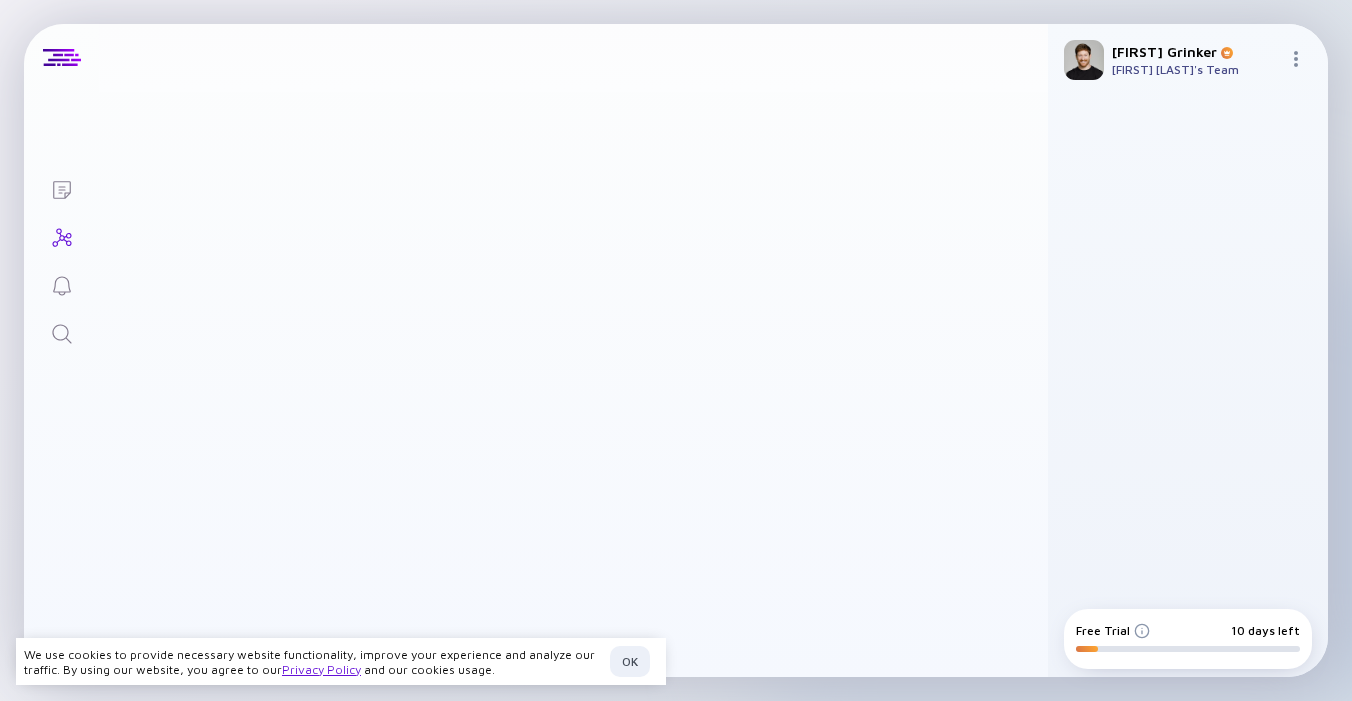 scroll, scrollTop: 0, scrollLeft: 0, axis: both 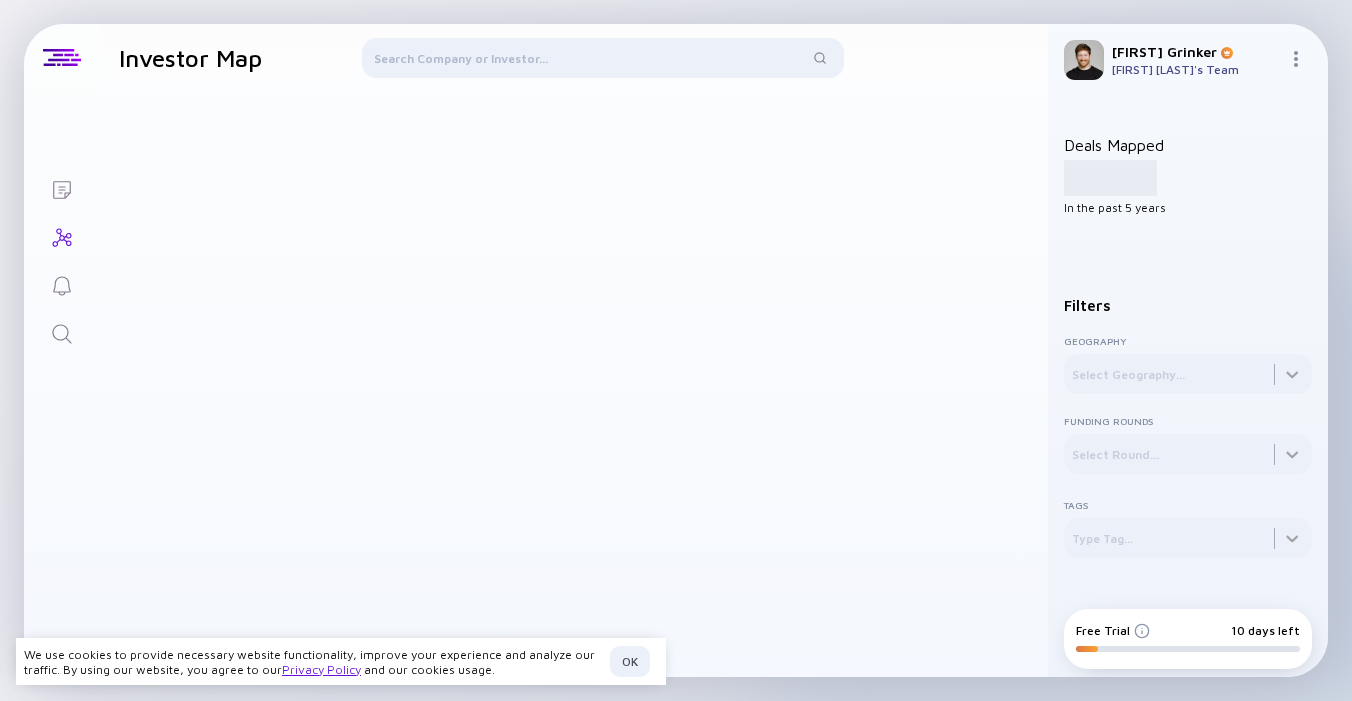 click at bounding box center (602, 62) 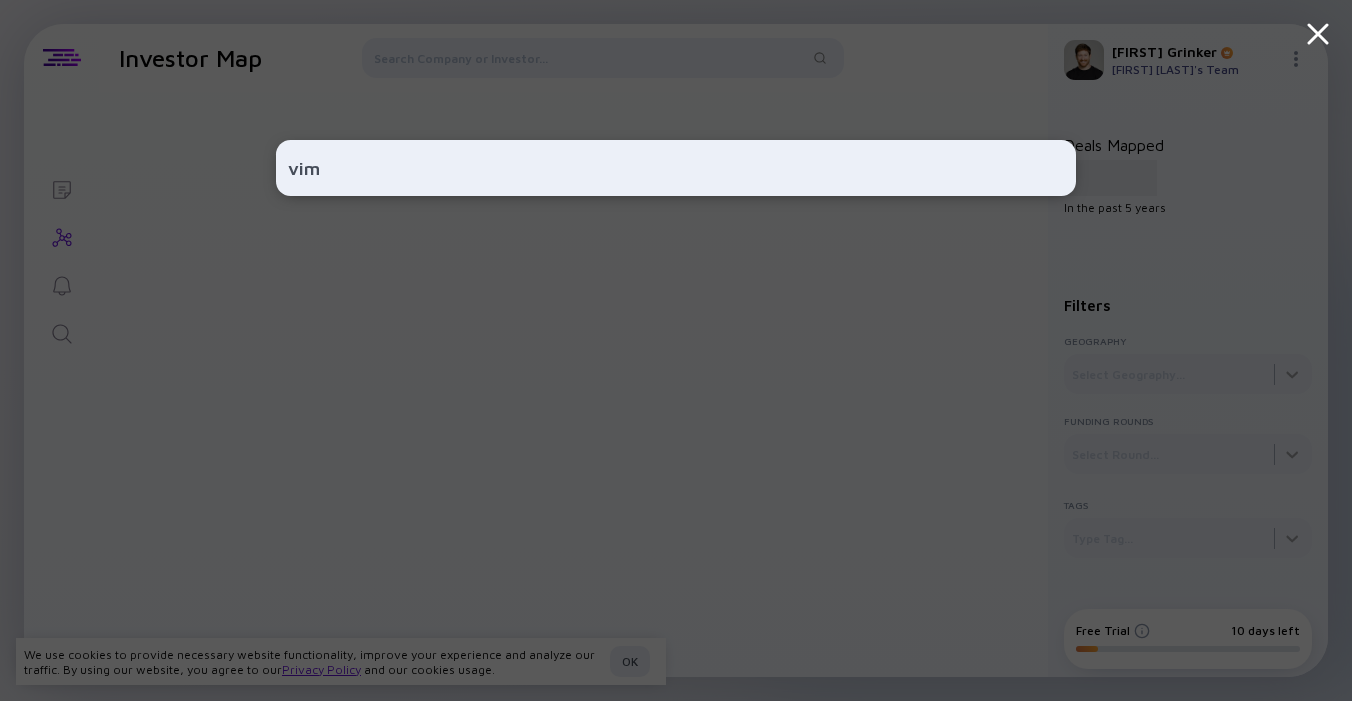 type on "vim" 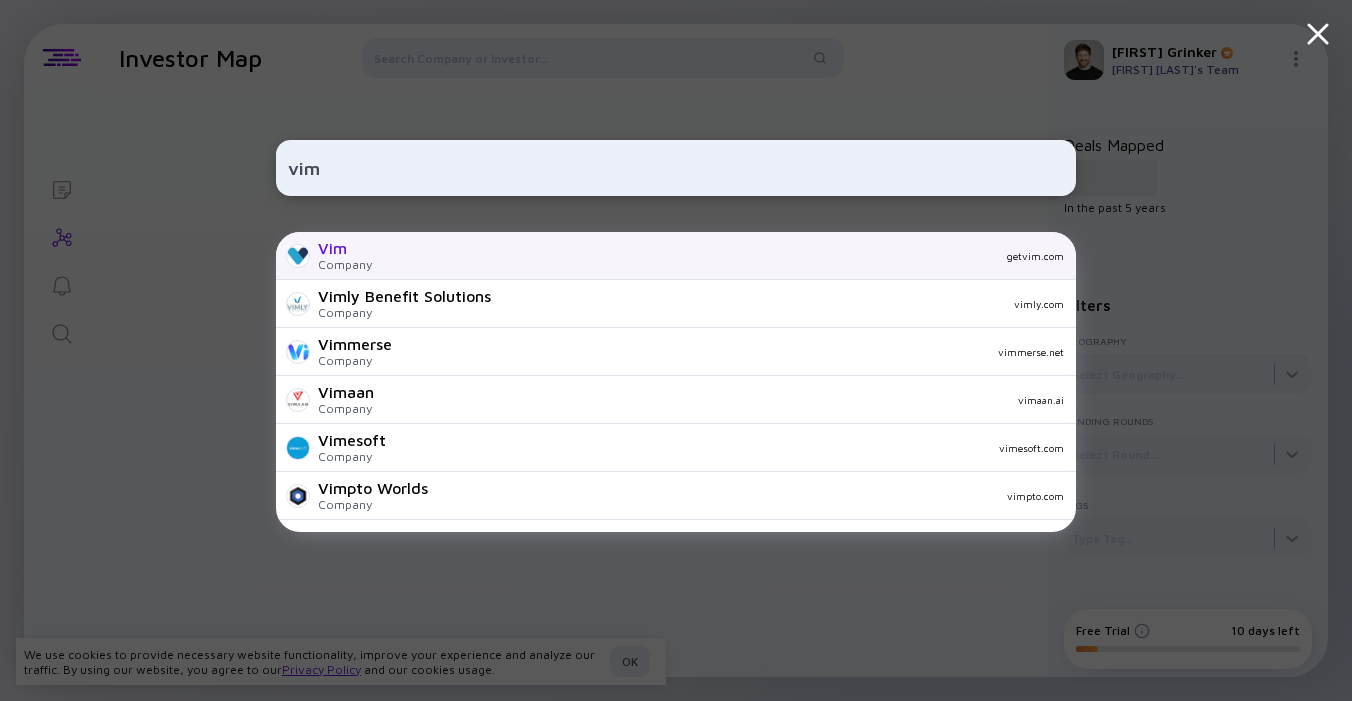click on "getvim.com" at bounding box center [726, 256] 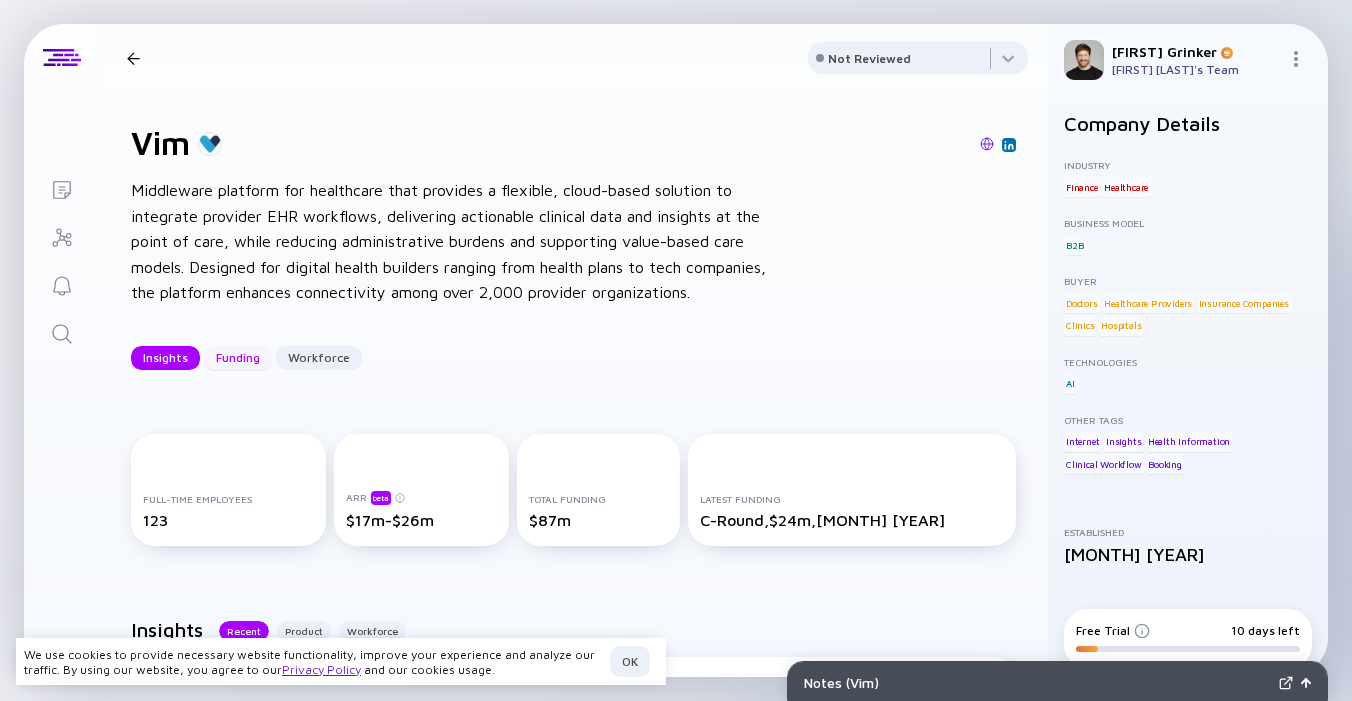 click on "Funding" at bounding box center [238, 357] 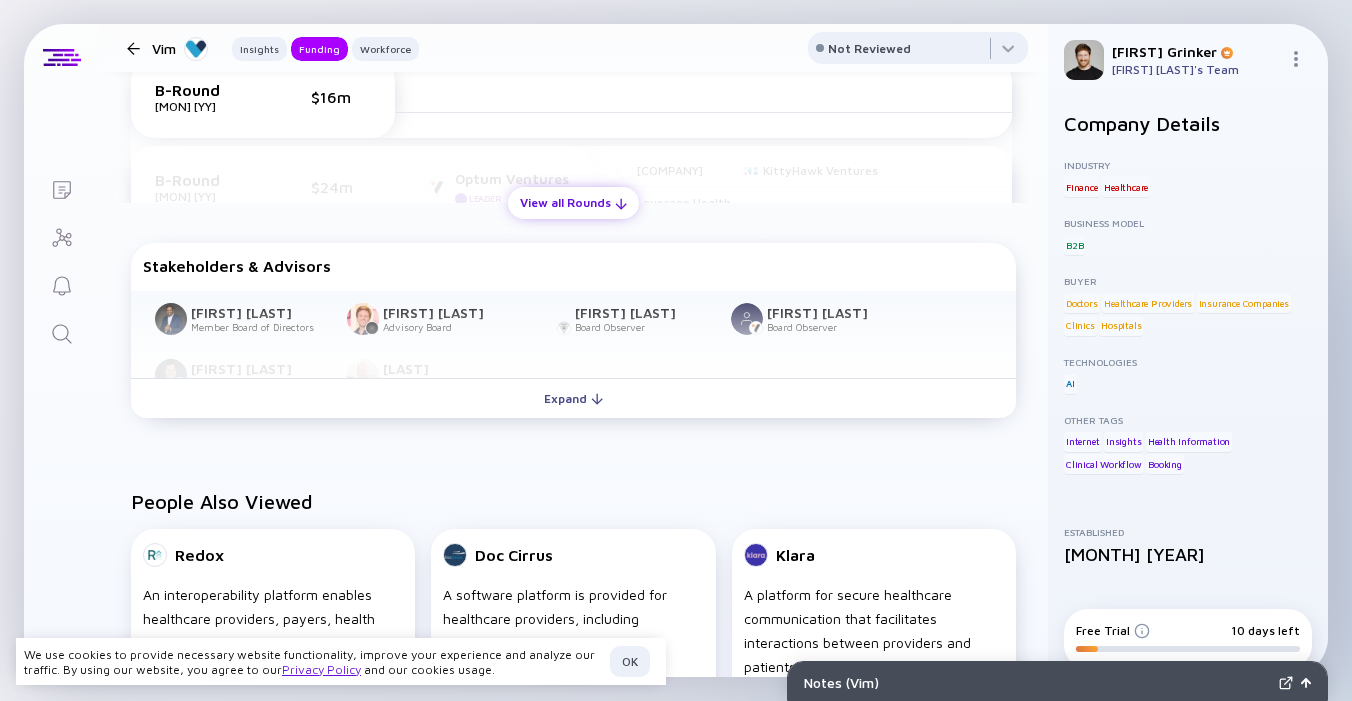 scroll, scrollTop: 1144, scrollLeft: 0, axis: vertical 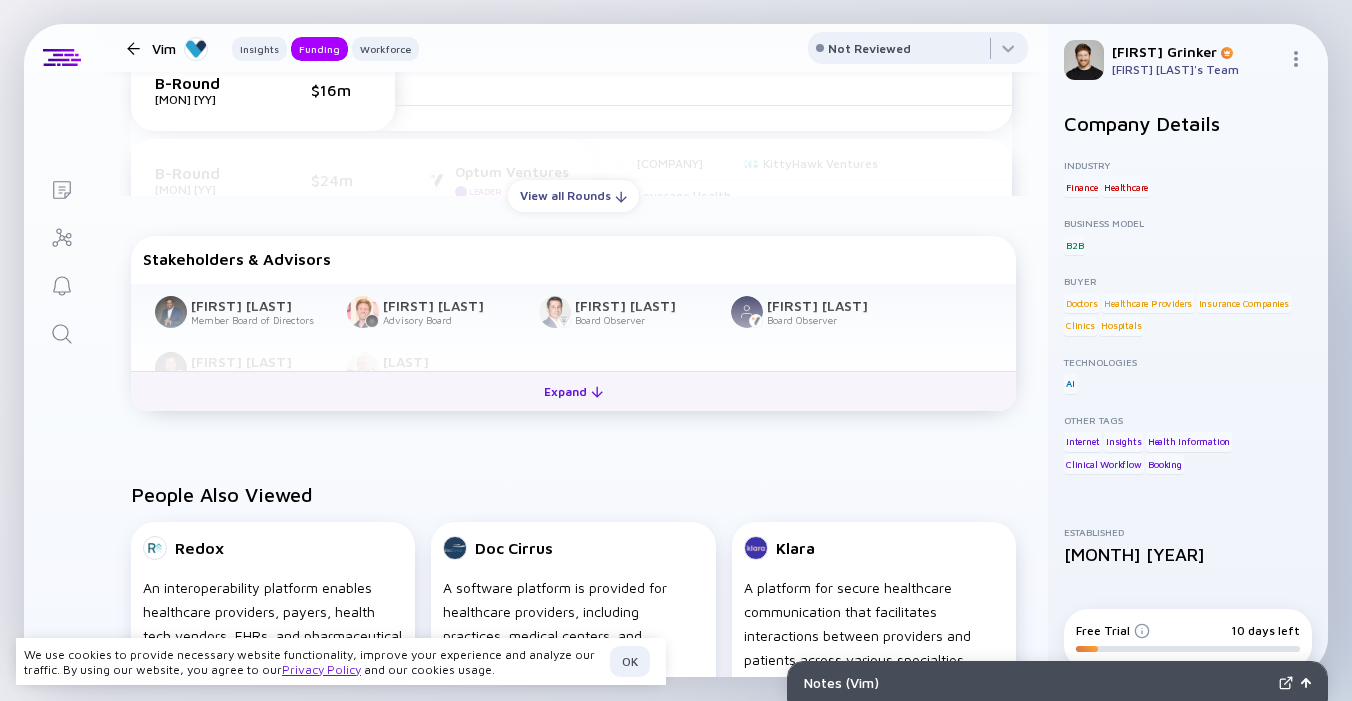 click on "Expand" at bounding box center (573, 391) 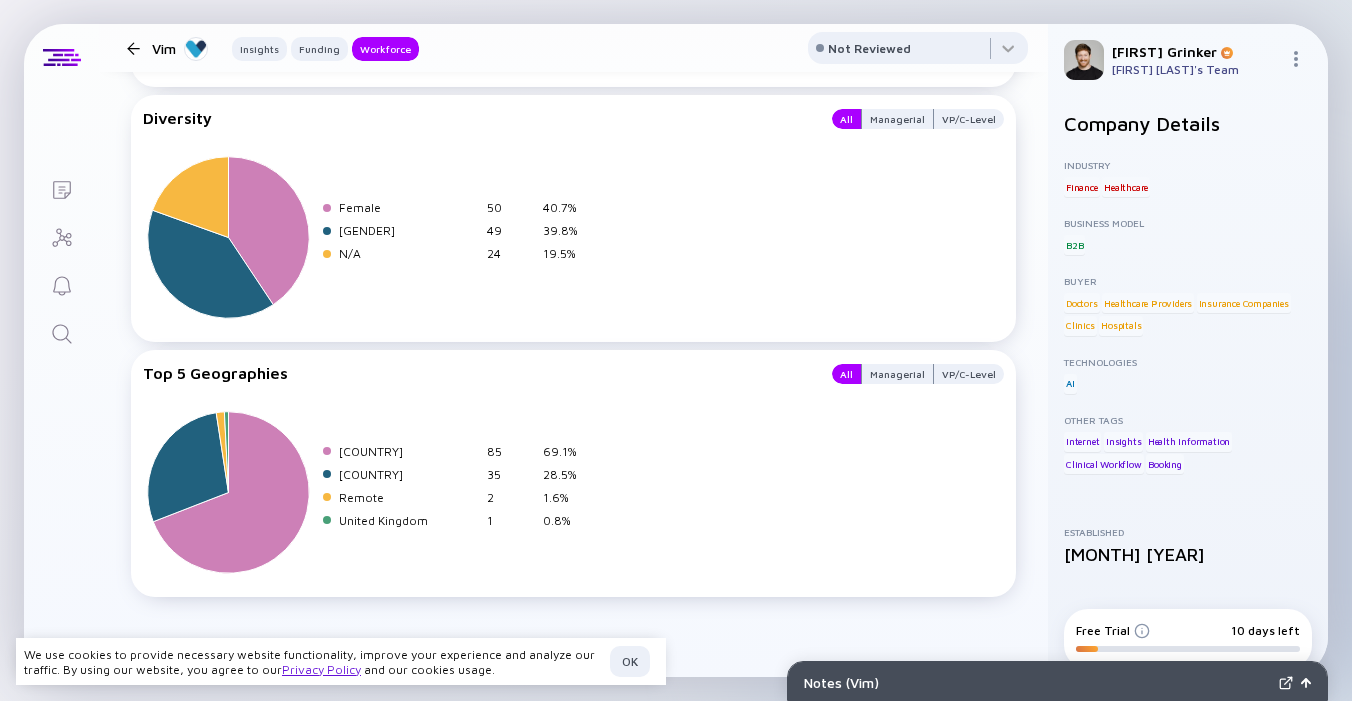 scroll, scrollTop: 3554, scrollLeft: 0, axis: vertical 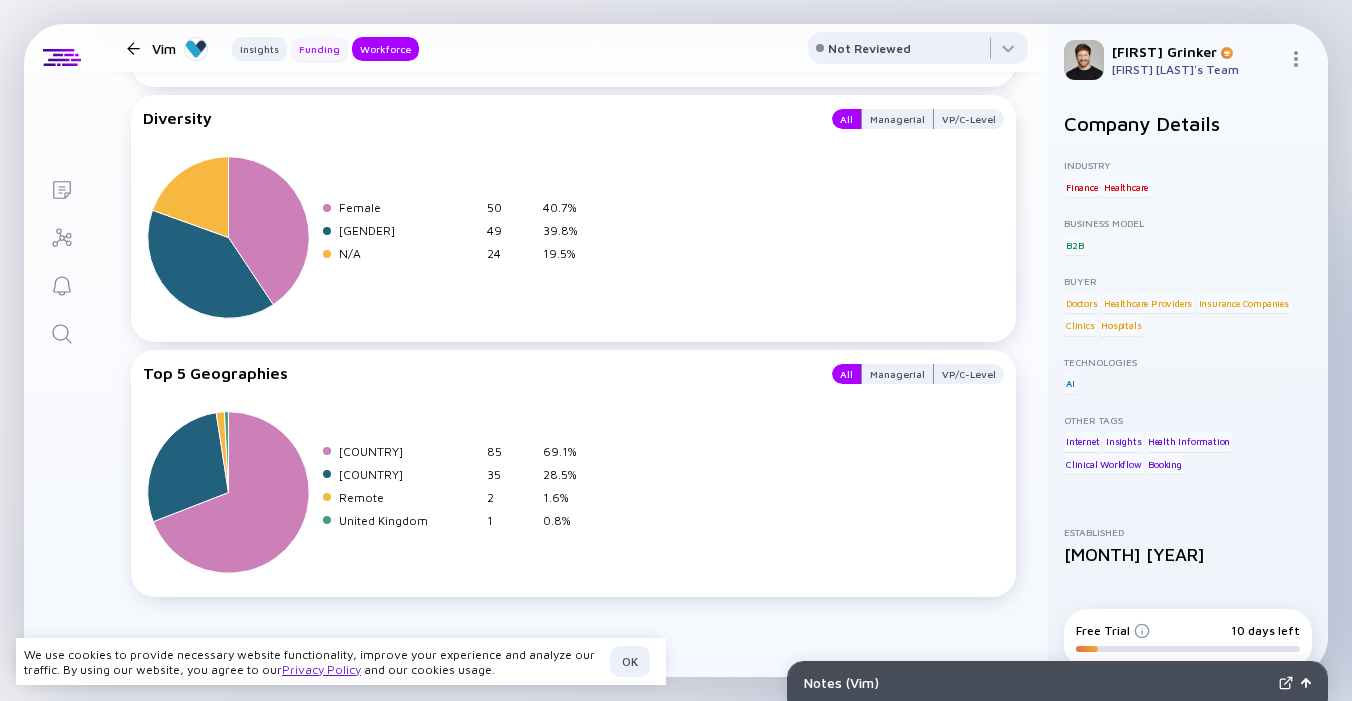 click on "Funding" at bounding box center (259, 49) 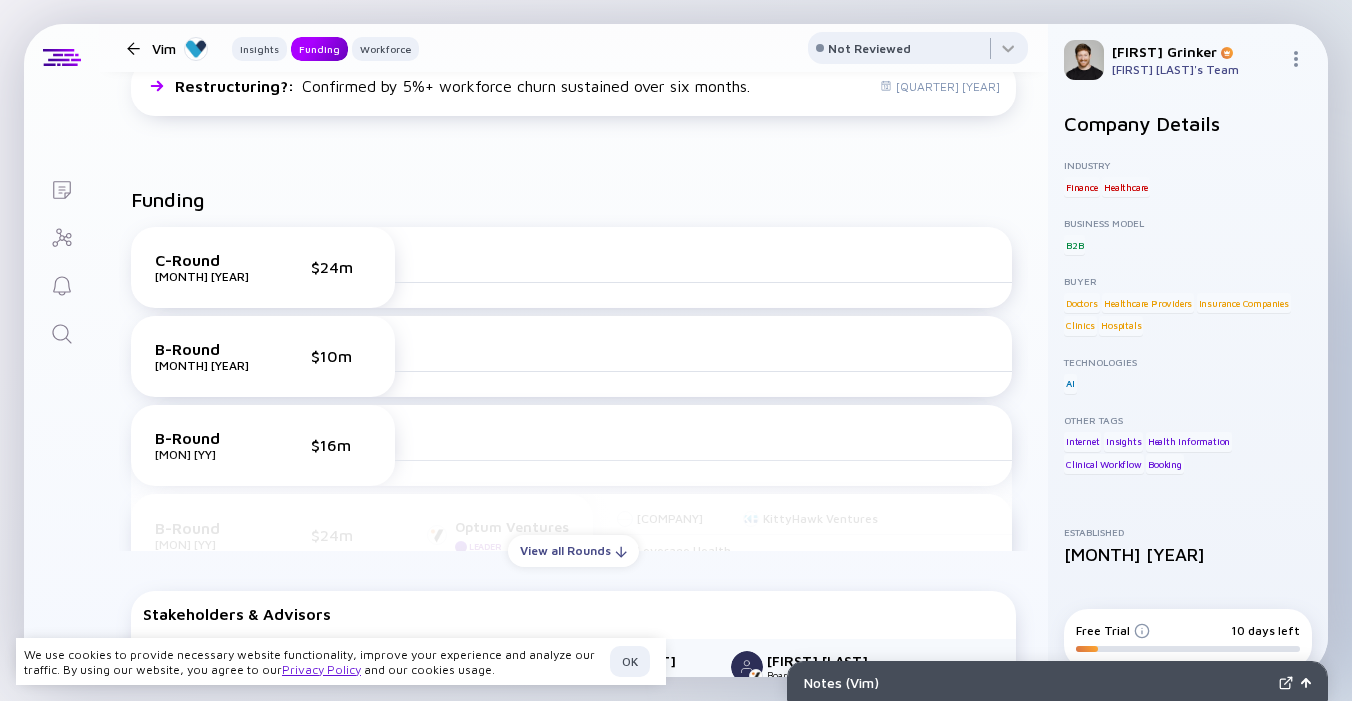 scroll, scrollTop: 775, scrollLeft: 0, axis: vertical 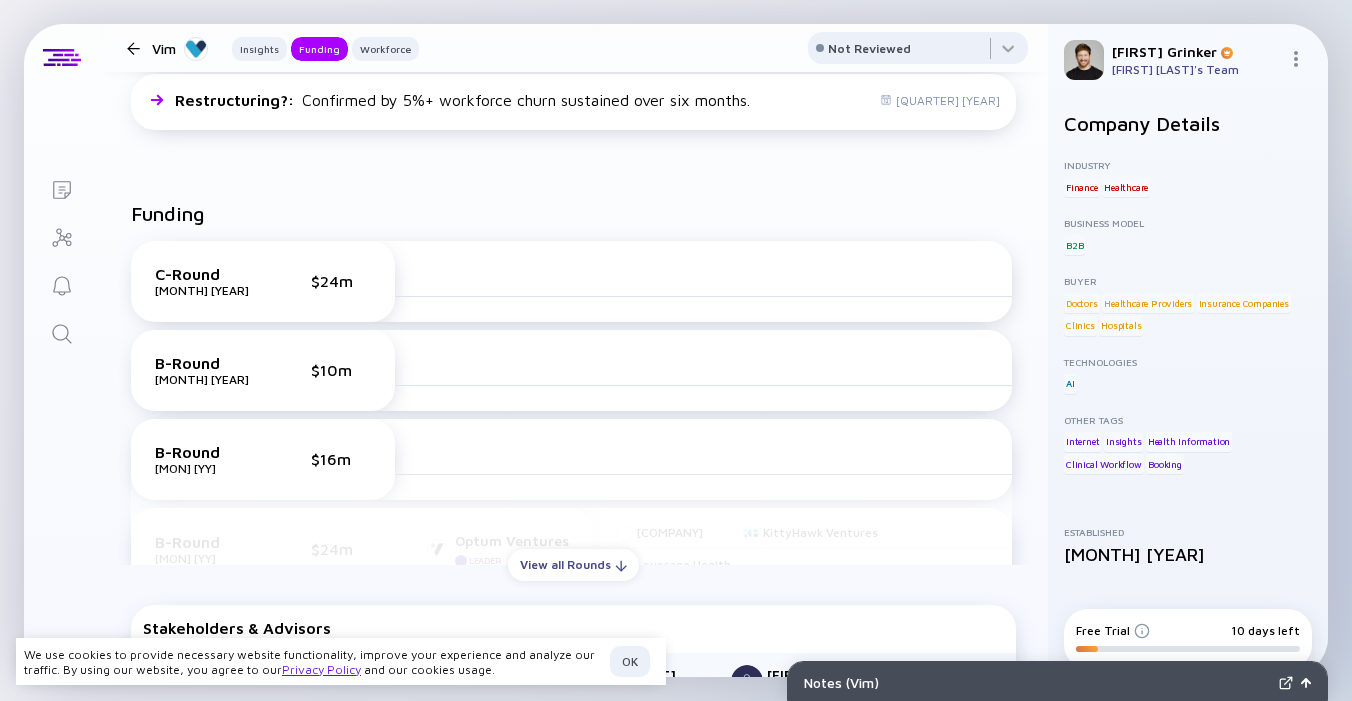 click on "$24m" at bounding box center (341, 281) 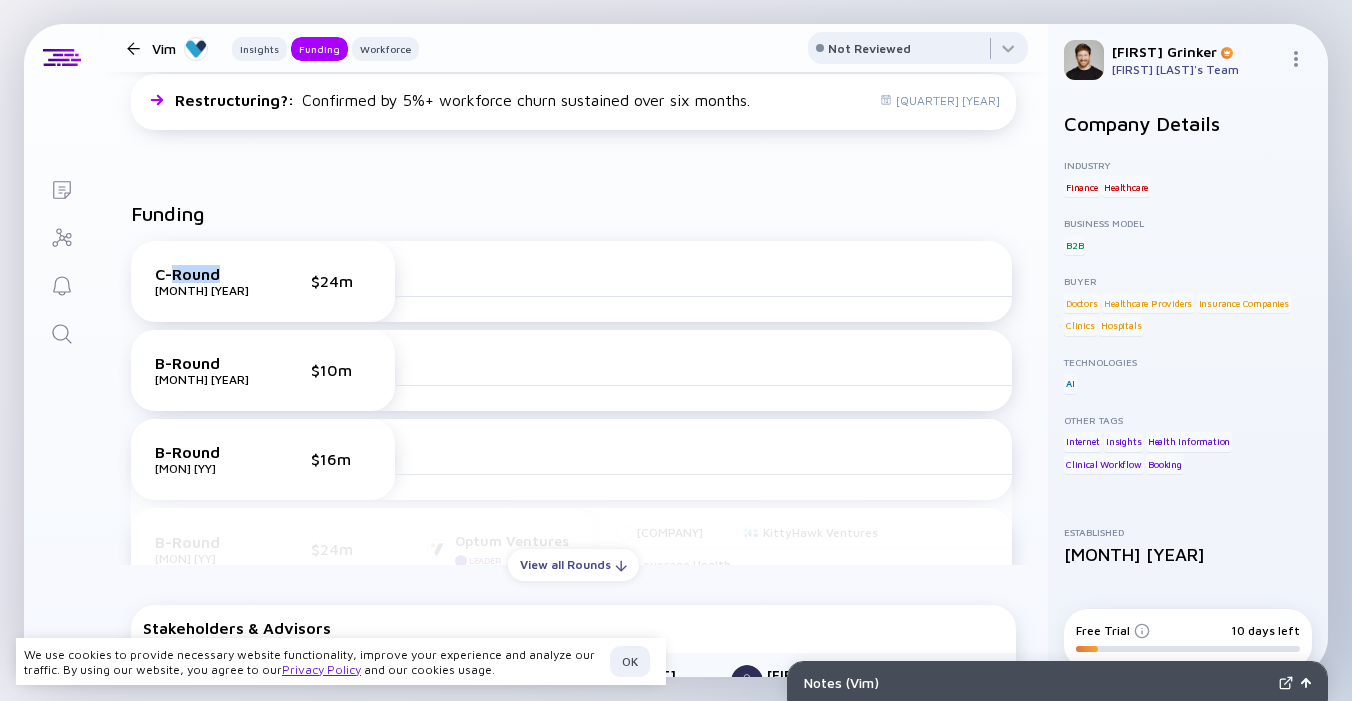 click on "C-Round" at bounding box center (205, 274) 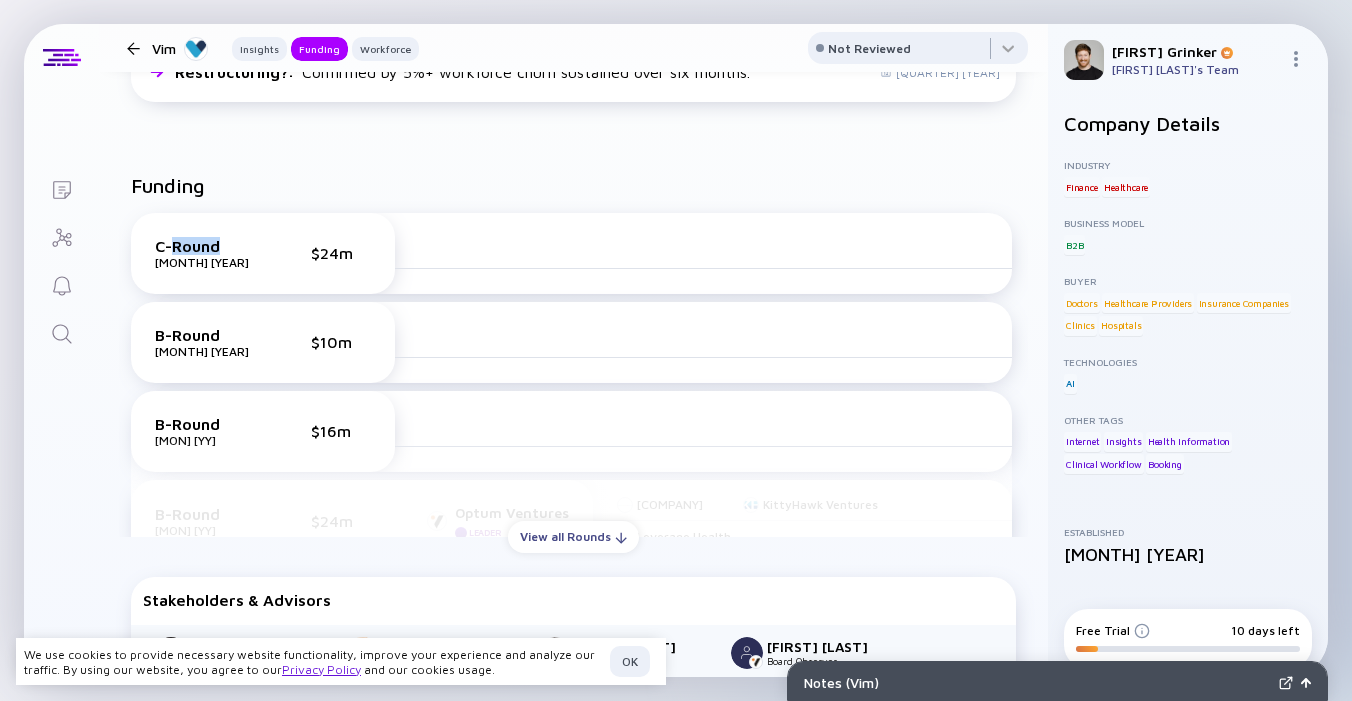 scroll, scrollTop: 808, scrollLeft: 0, axis: vertical 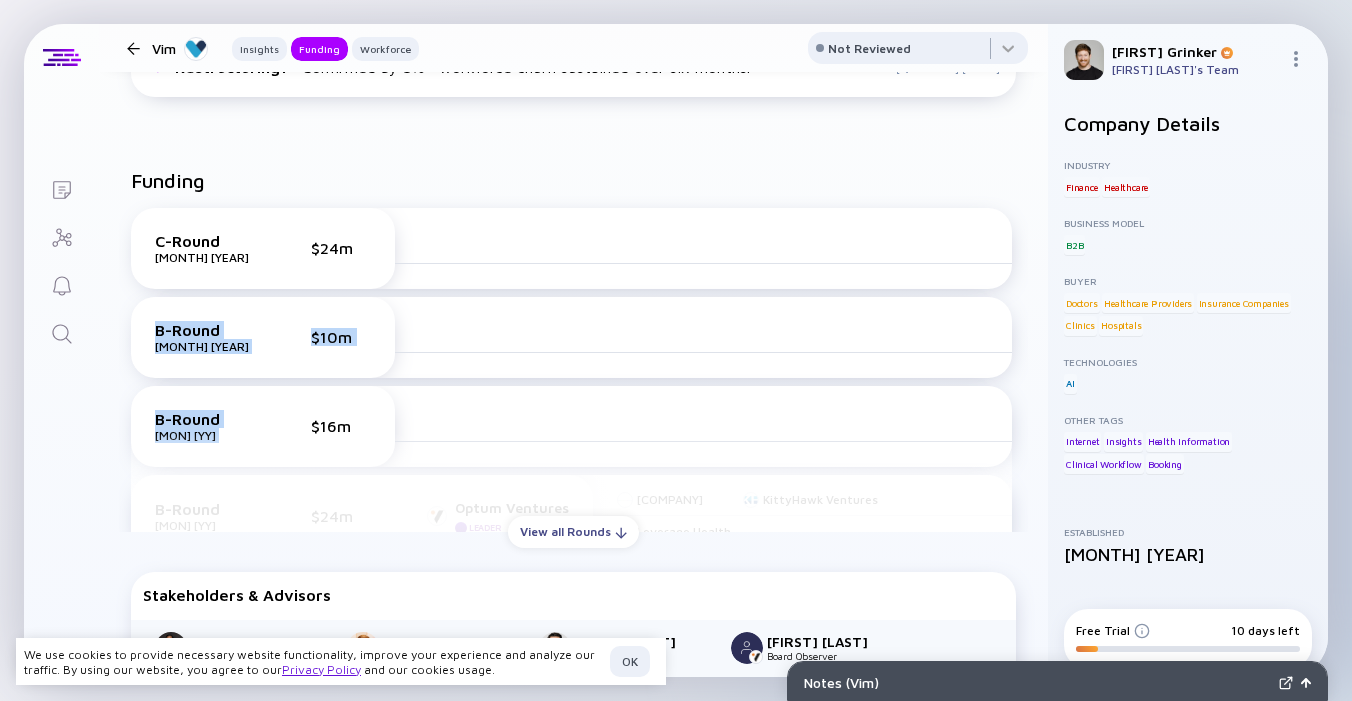 drag, startPoint x: 327, startPoint y: 438, endPoint x: 155, endPoint y: 354, distance: 191.41577 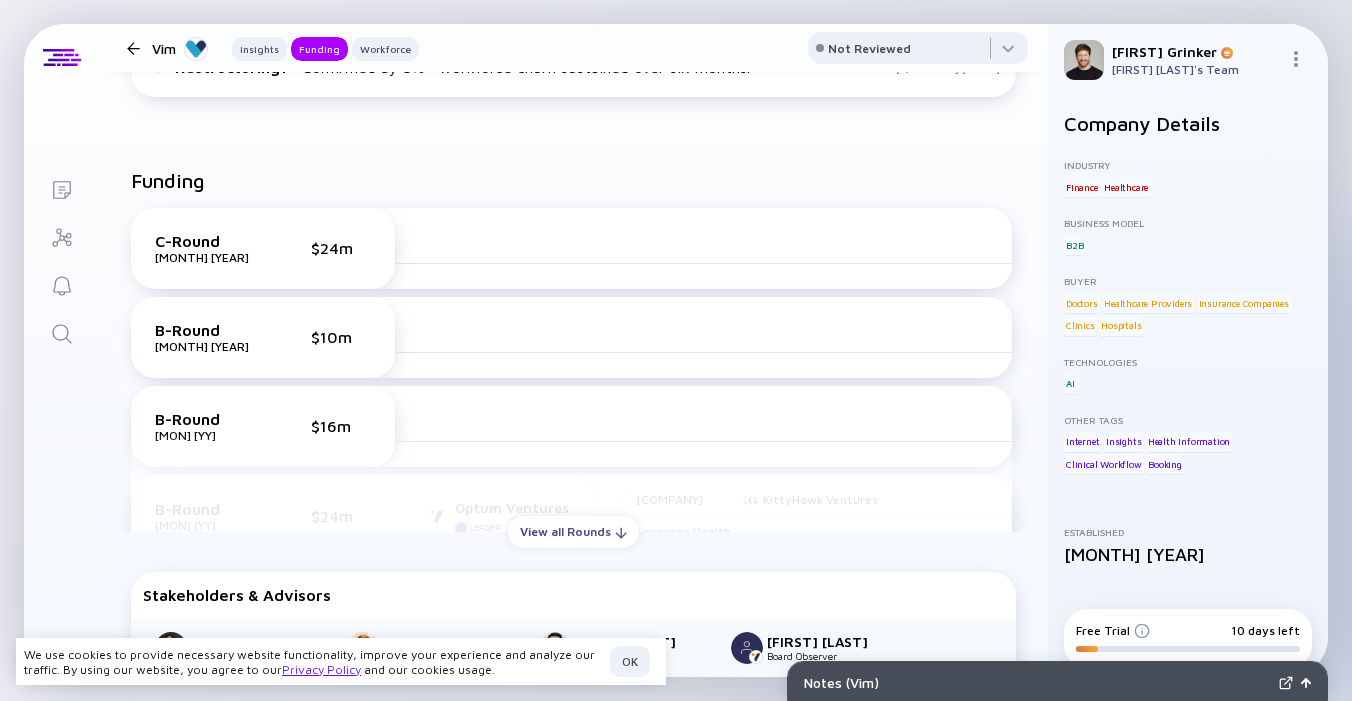 click on "B-Round" at bounding box center (205, 241) 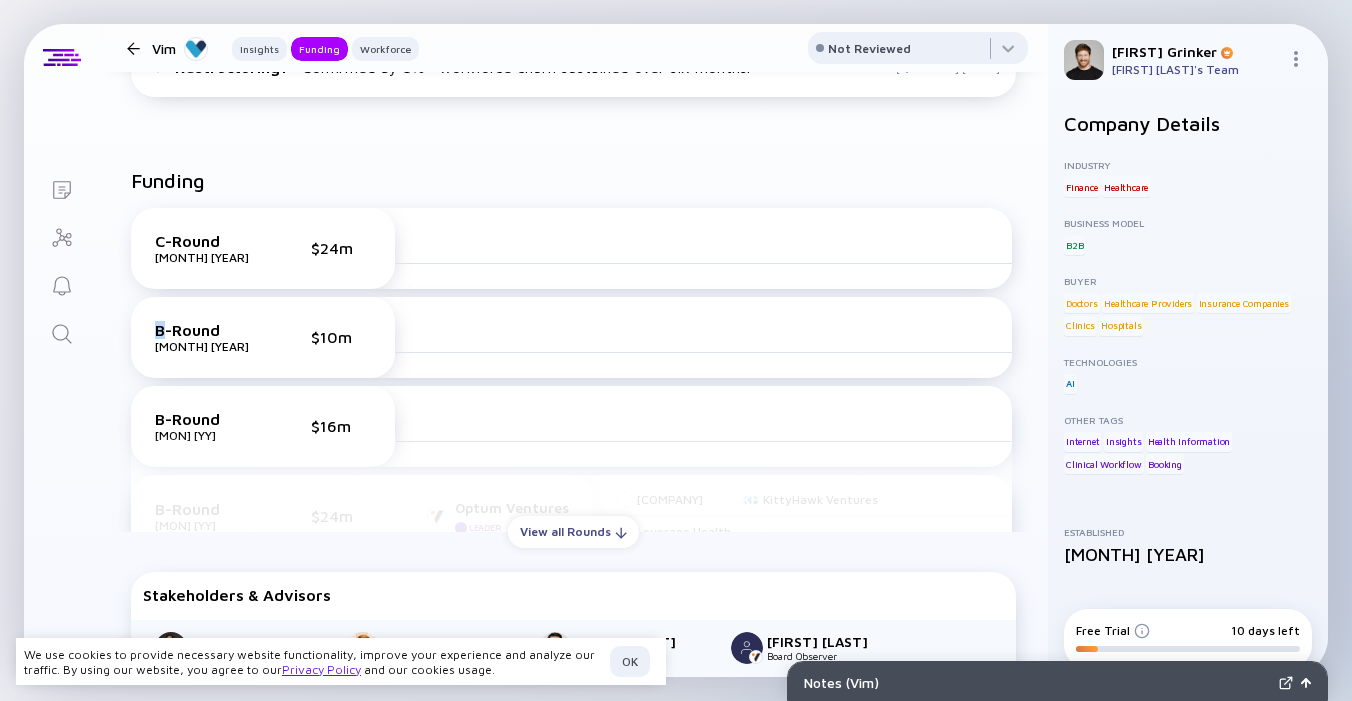 click on "B-Round" at bounding box center (205, 241) 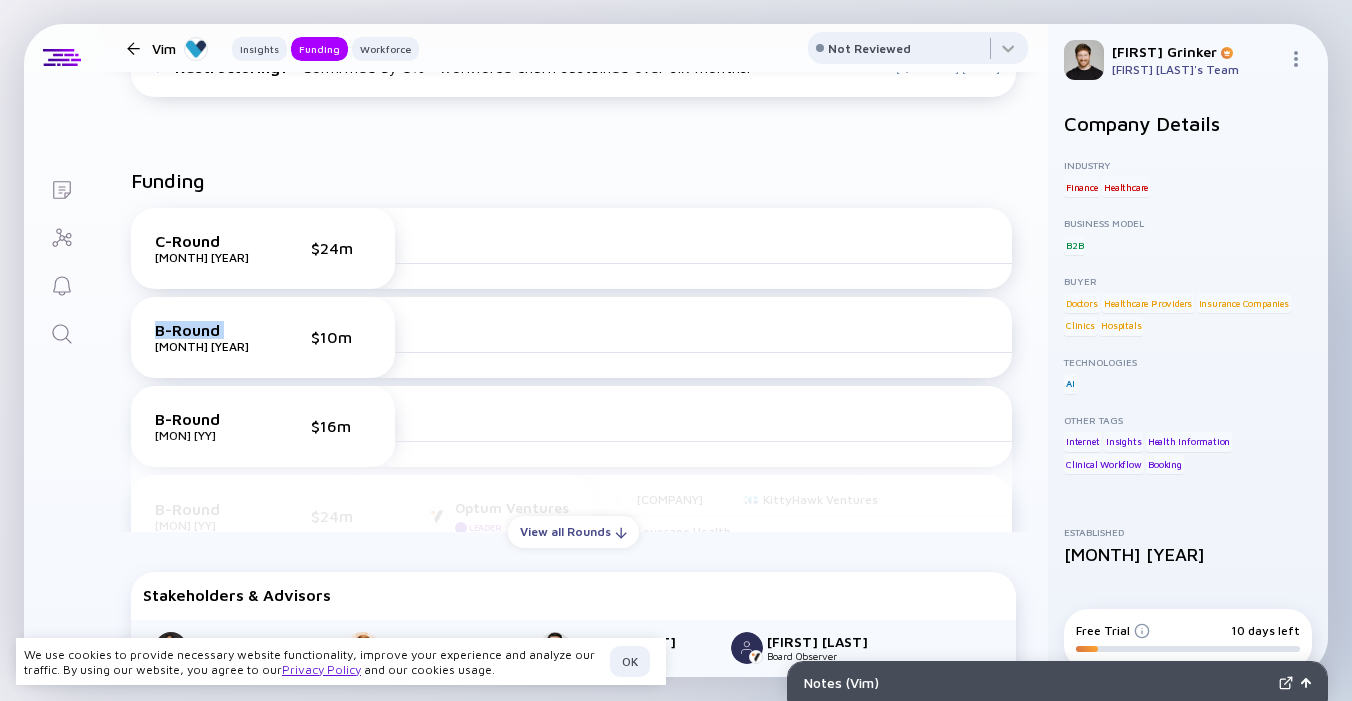 click on "B-Round" at bounding box center [205, 241] 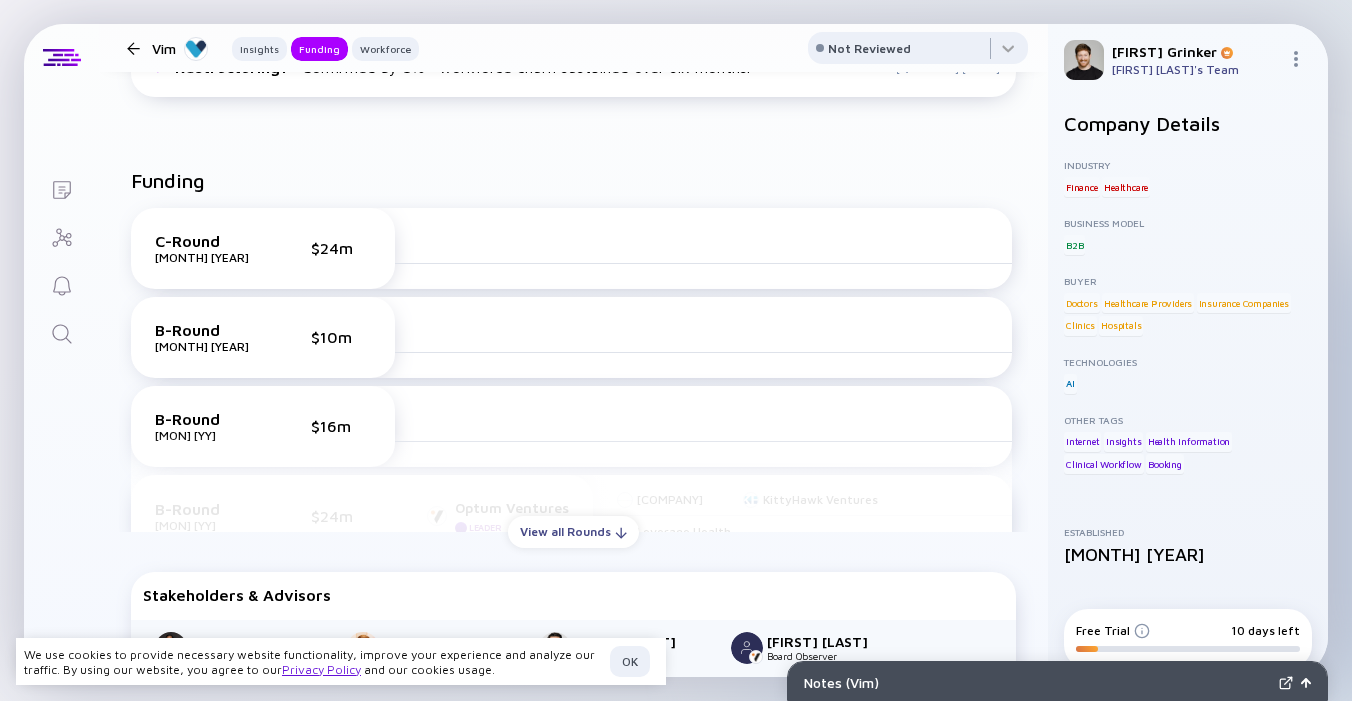 click on "Jul 2021" at bounding box center (205, 257) 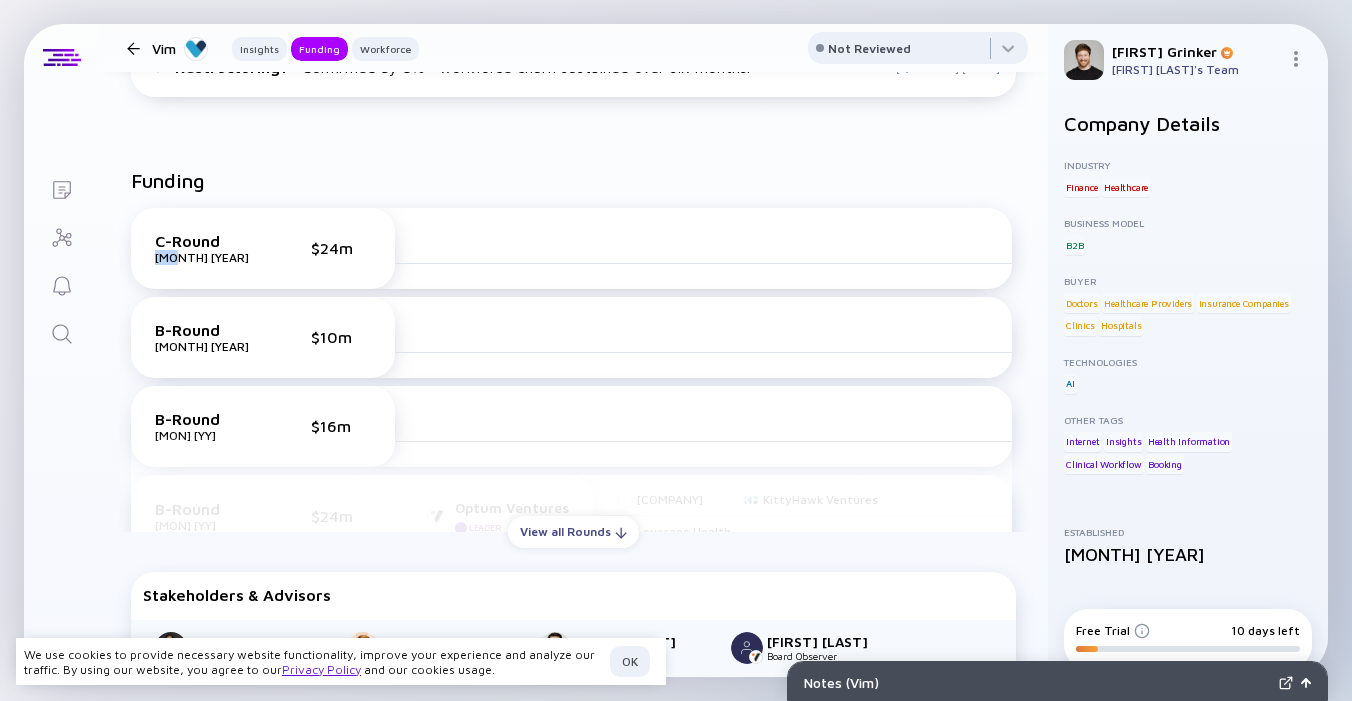 click on "Jul 2021" at bounding box center (205, 257) 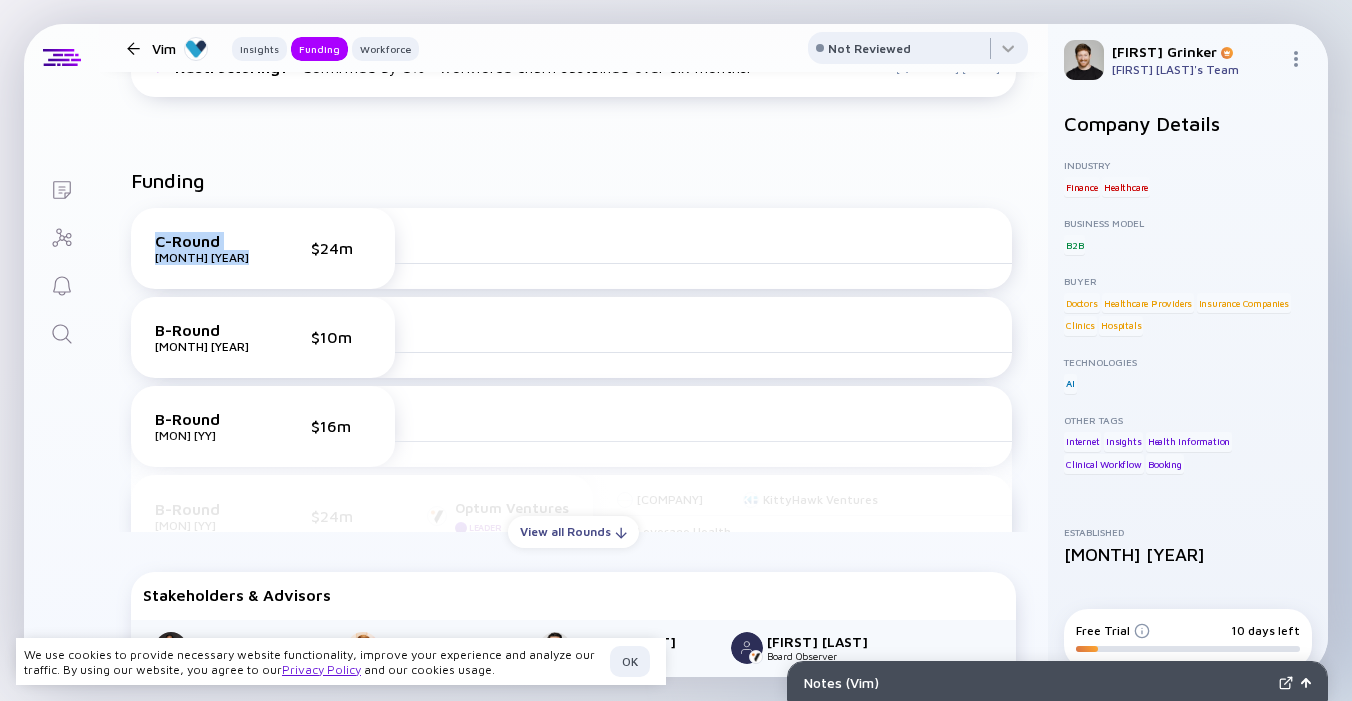 drag, startPoint x: 167, startPoint y: 282, endPoint x: 171, endPoint y: 262, distance: 20.396078 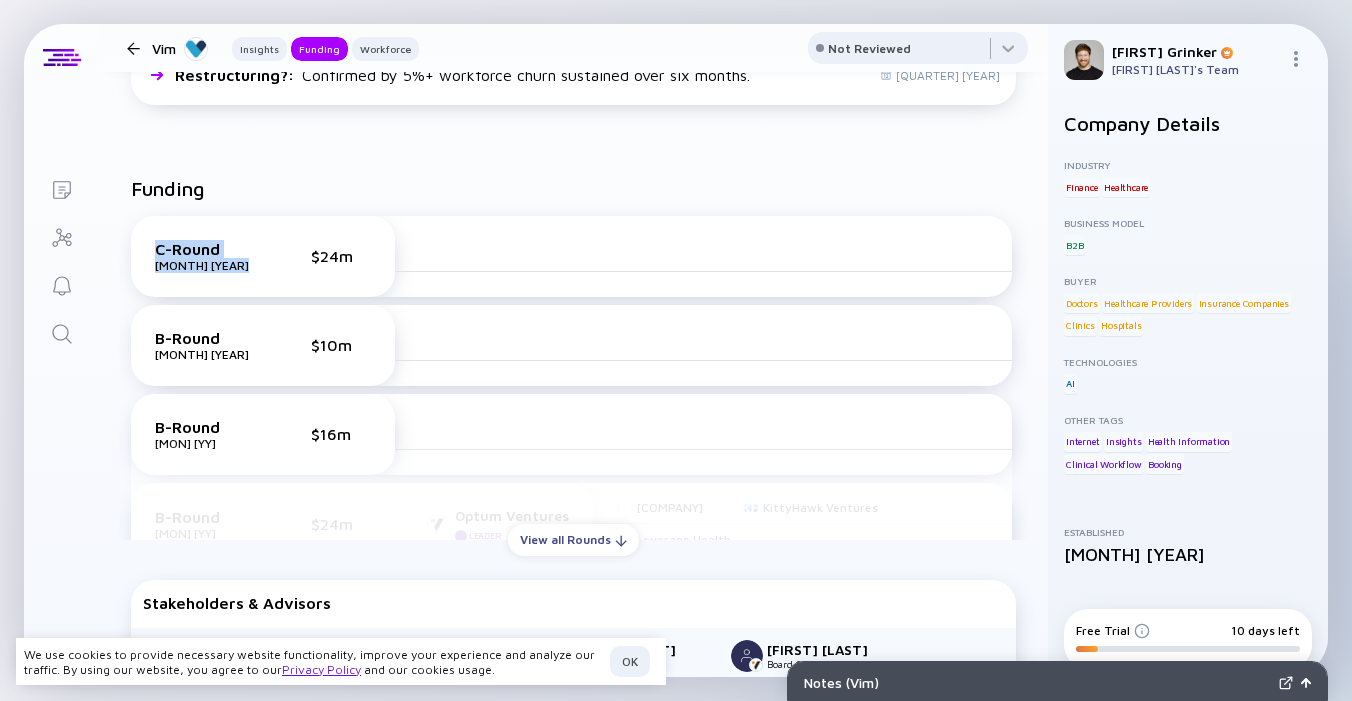 scroll, scrollTop: 799, scrollLeft: 0, axis: vertical 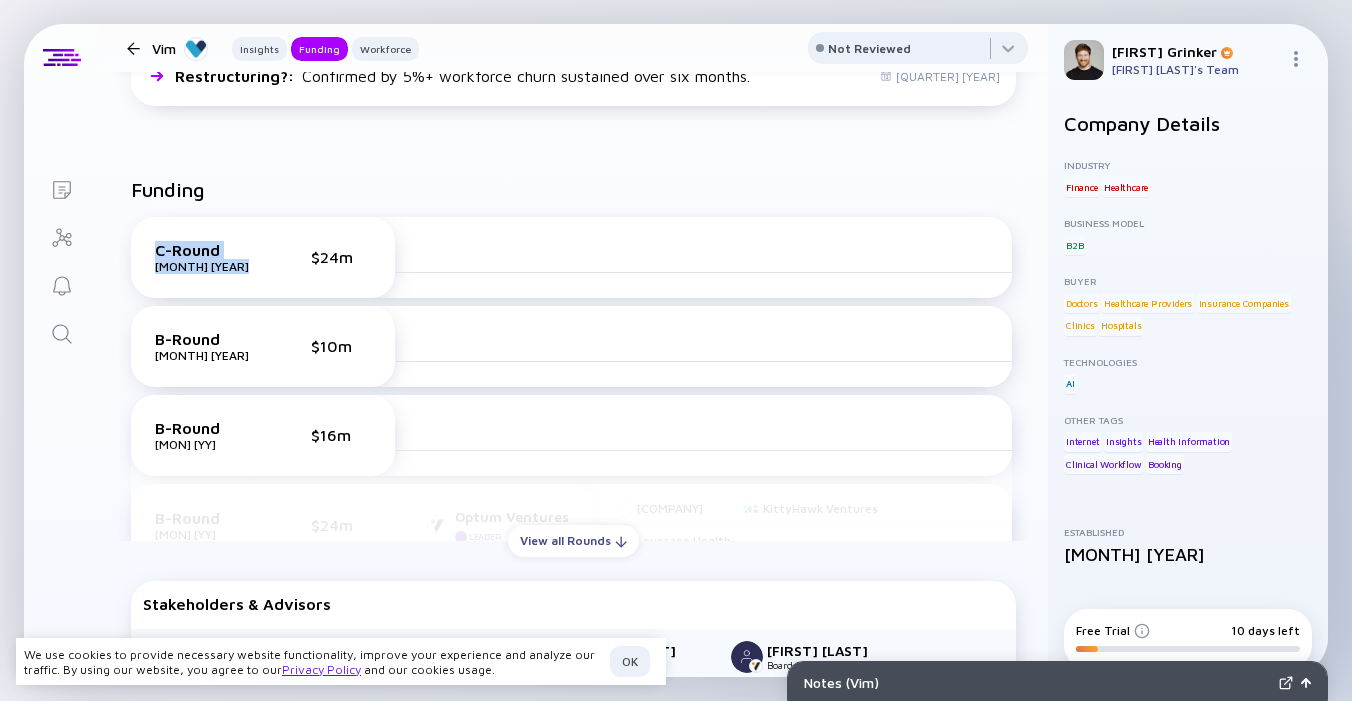 click at bounding box center [62, 335] 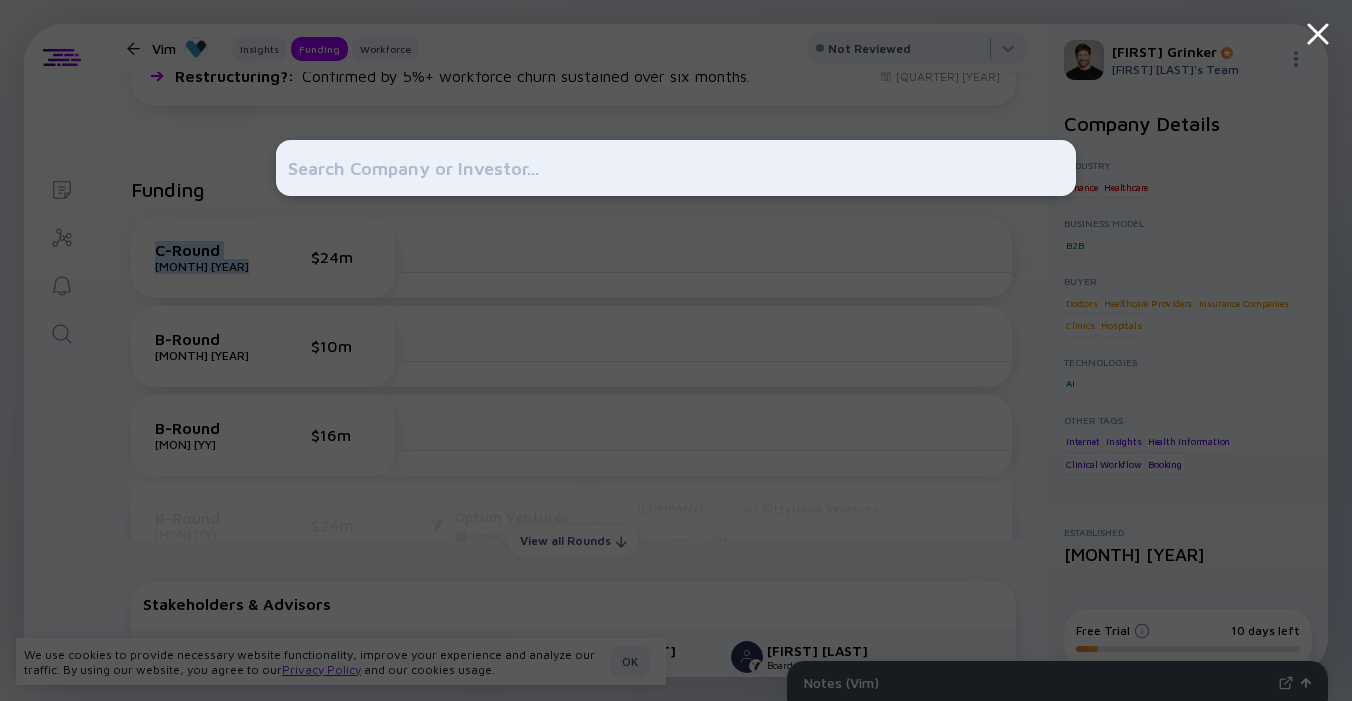 click at bounding box center [676, 350] 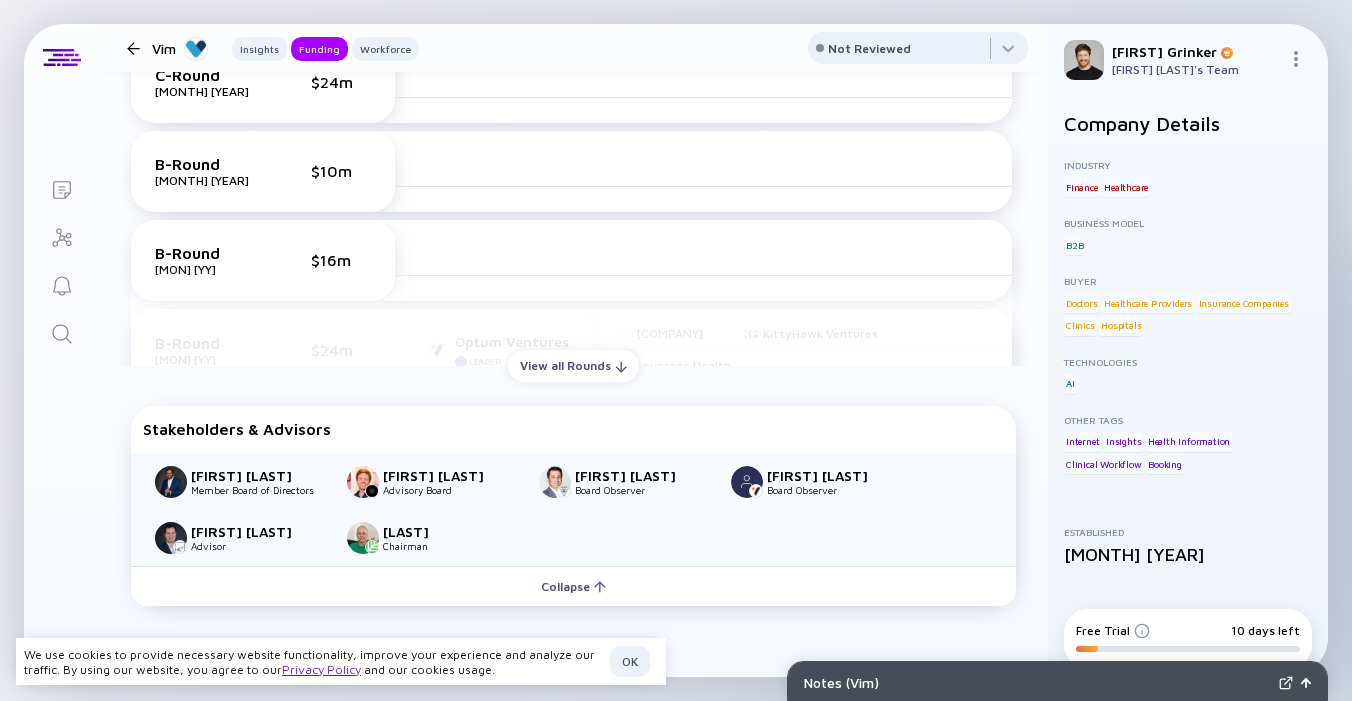 scroll, scrollTop: 1019, scrollLeft: 0, axis: vertical 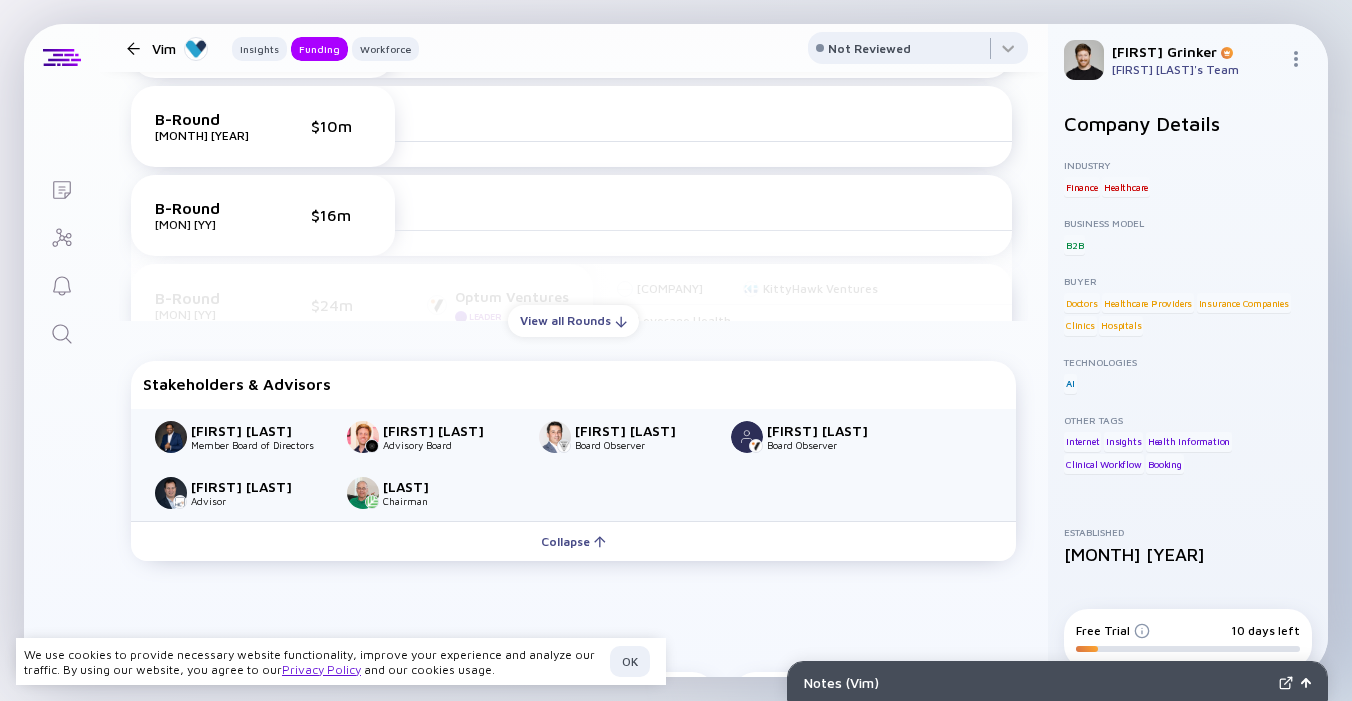 click on "Vim" at bounding box center (180, 48) 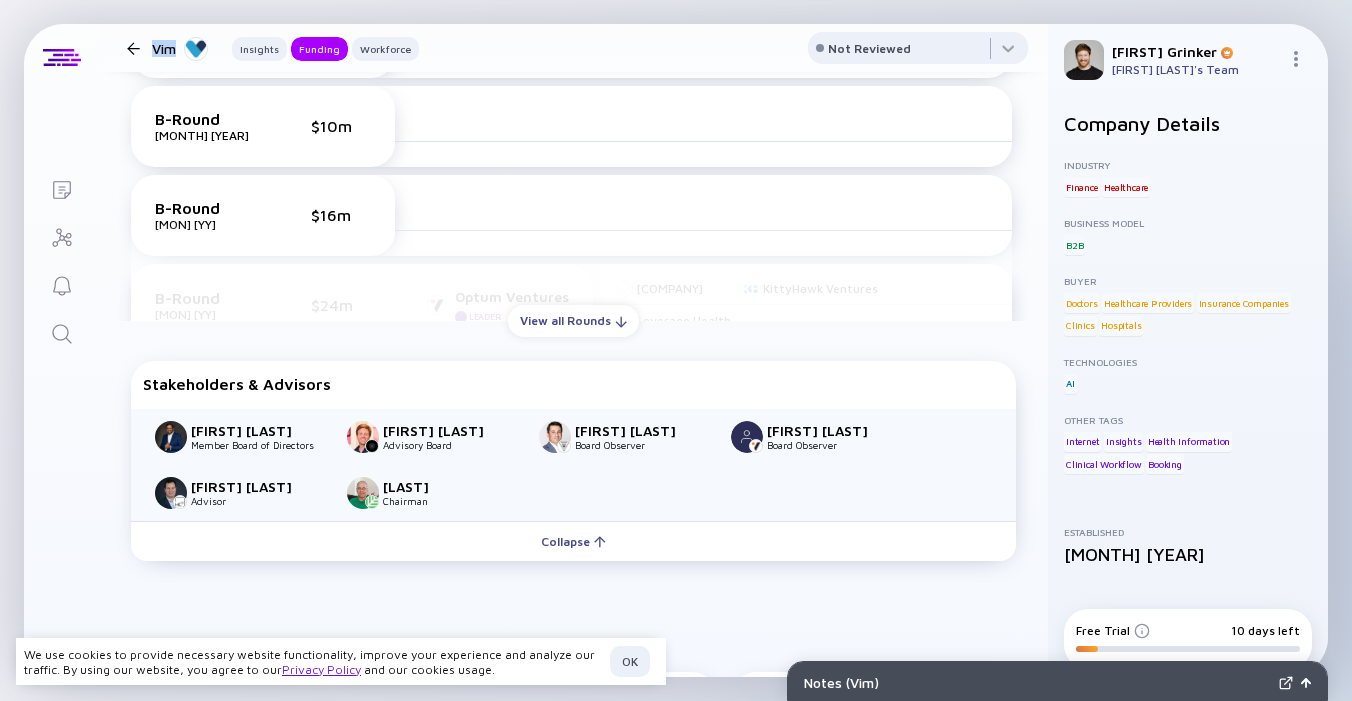 click on "Vim" at bounding box center (180, 48) 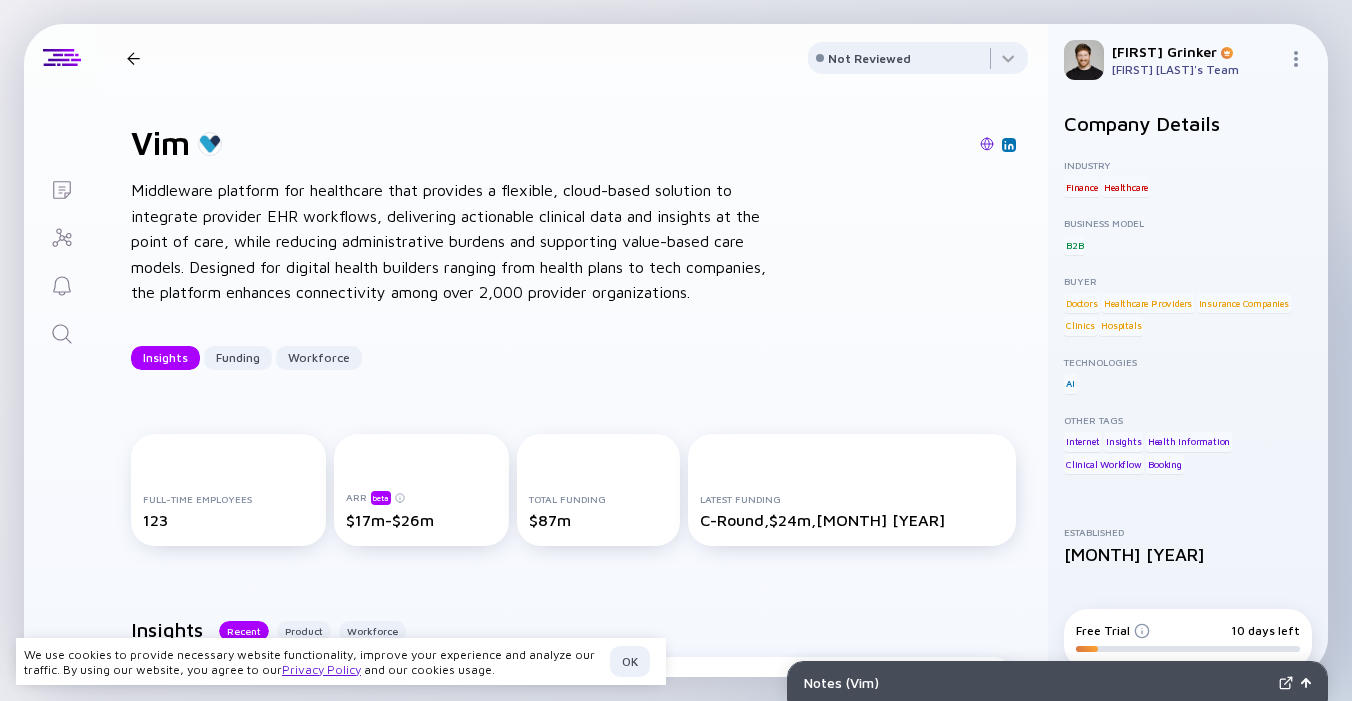 scroll, scrollTop: 0, scrollLeft: 0, axis: both 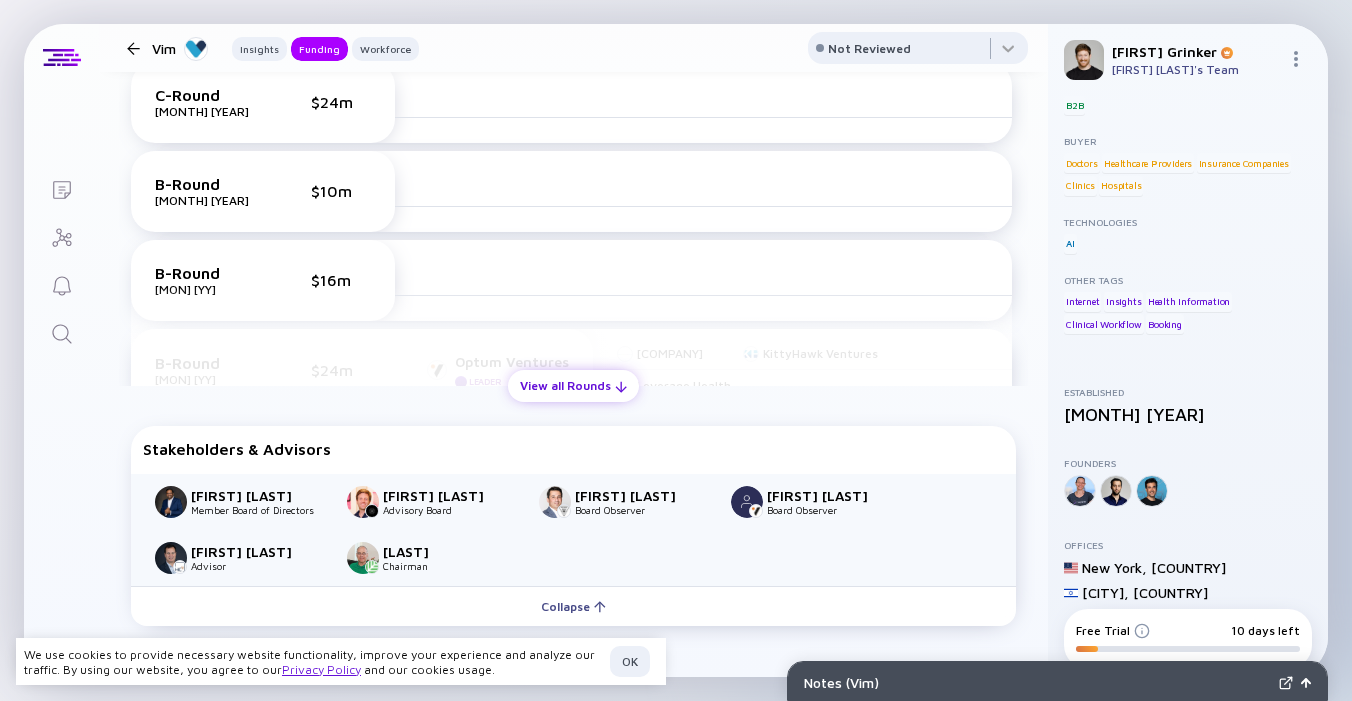 click on "View all Rounds" at bounding box center (573, 385) 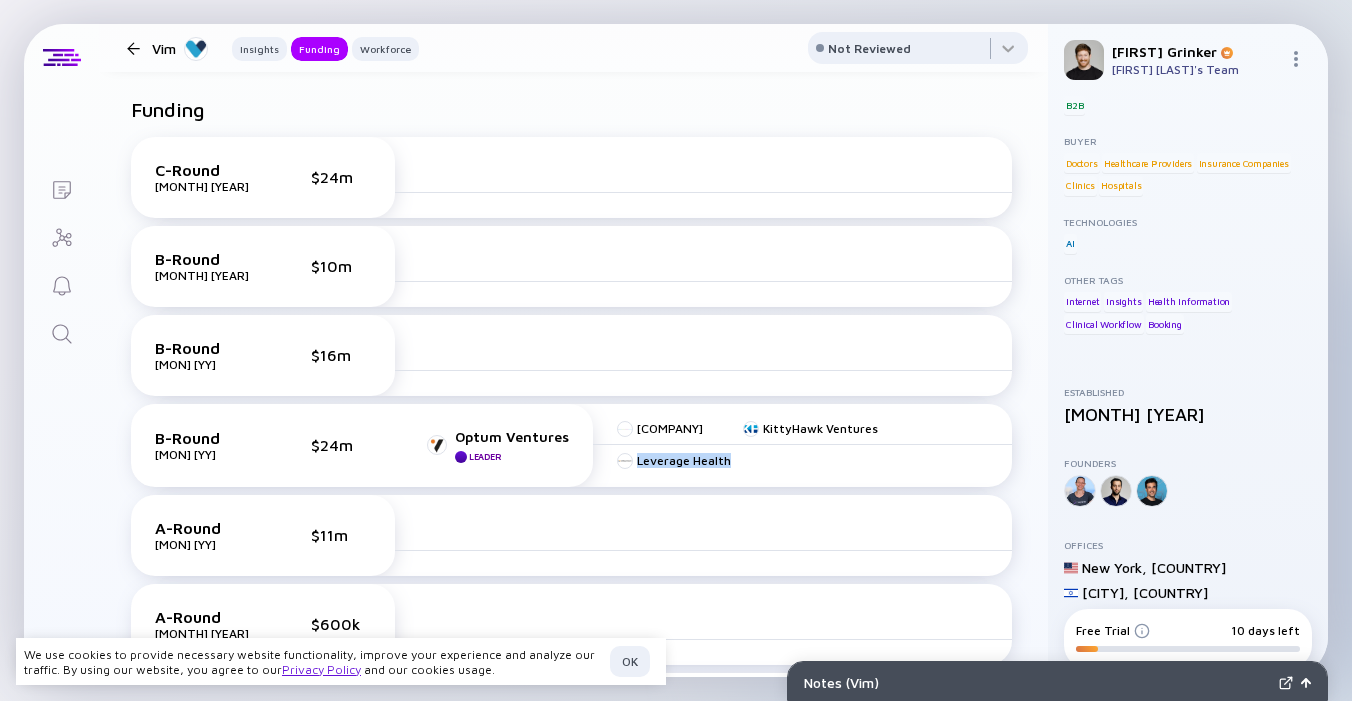 scroll, scrollTop: 853, scrollLeft: 0, axis: vertical 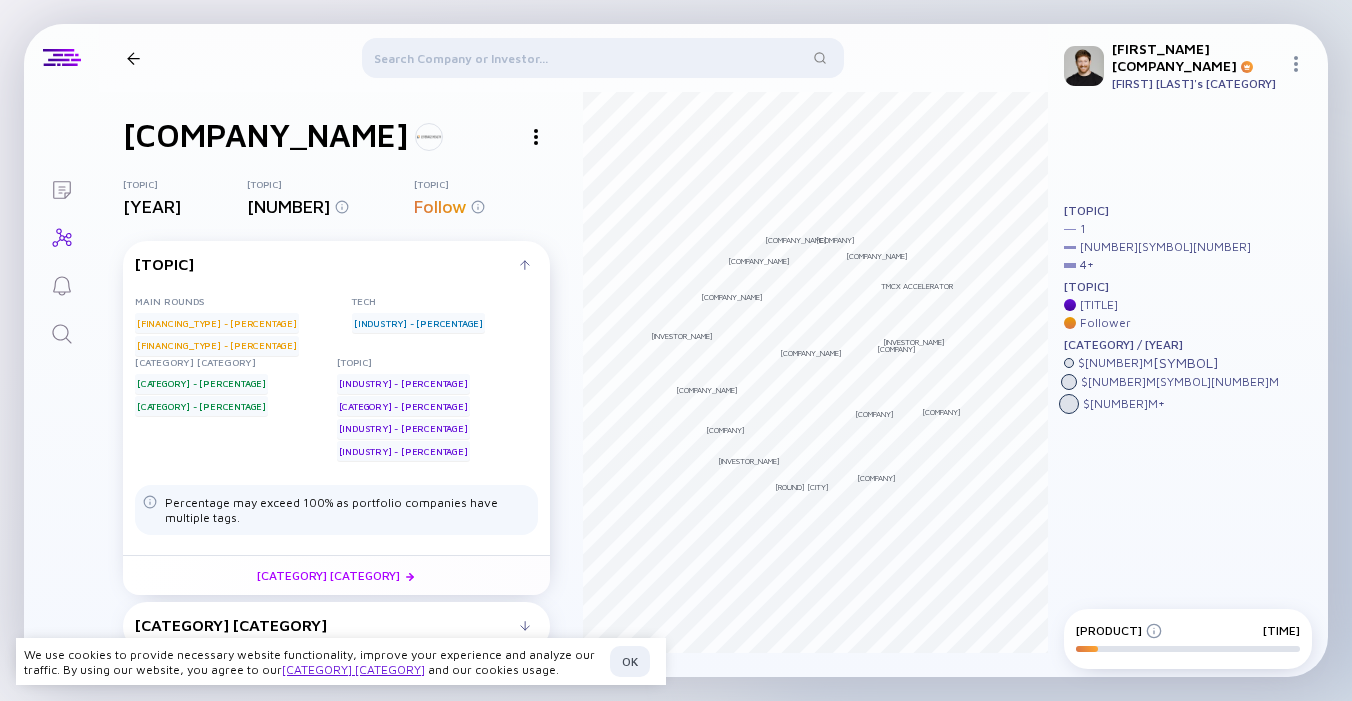 click at bounding box center [602, 62] 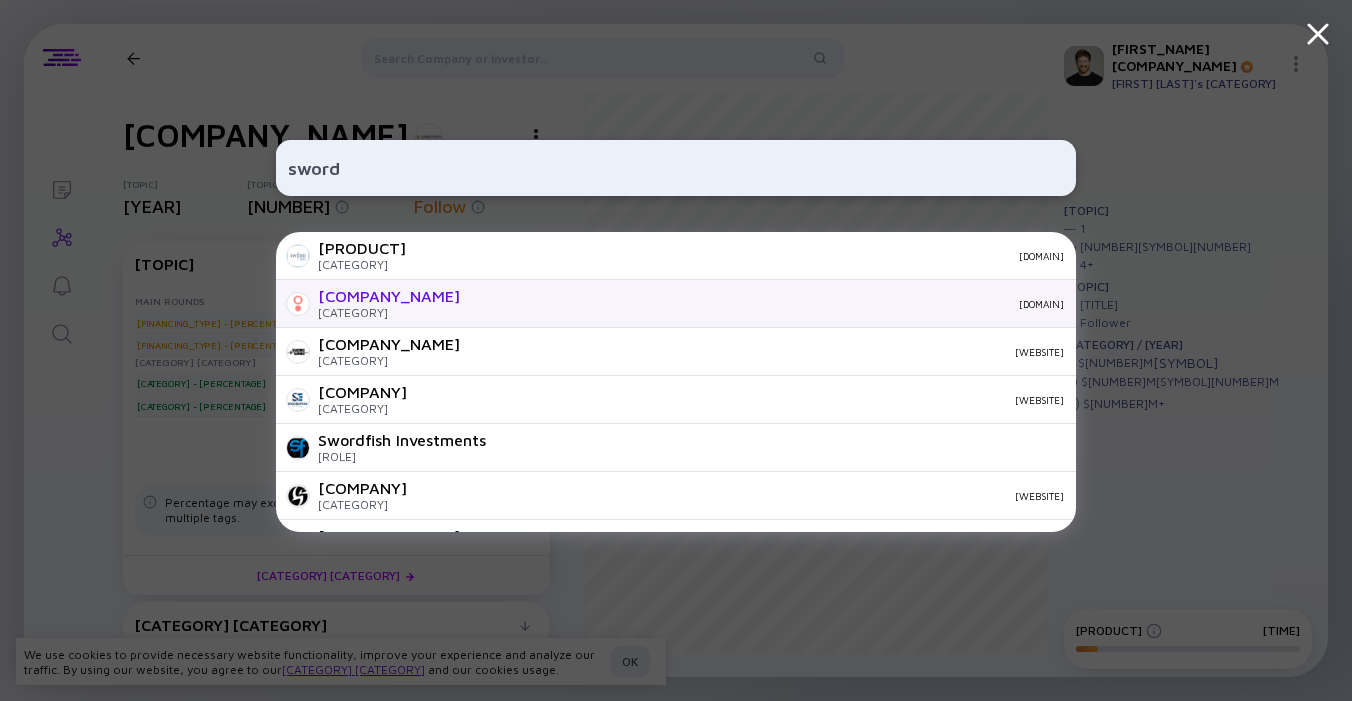 type on "sword" 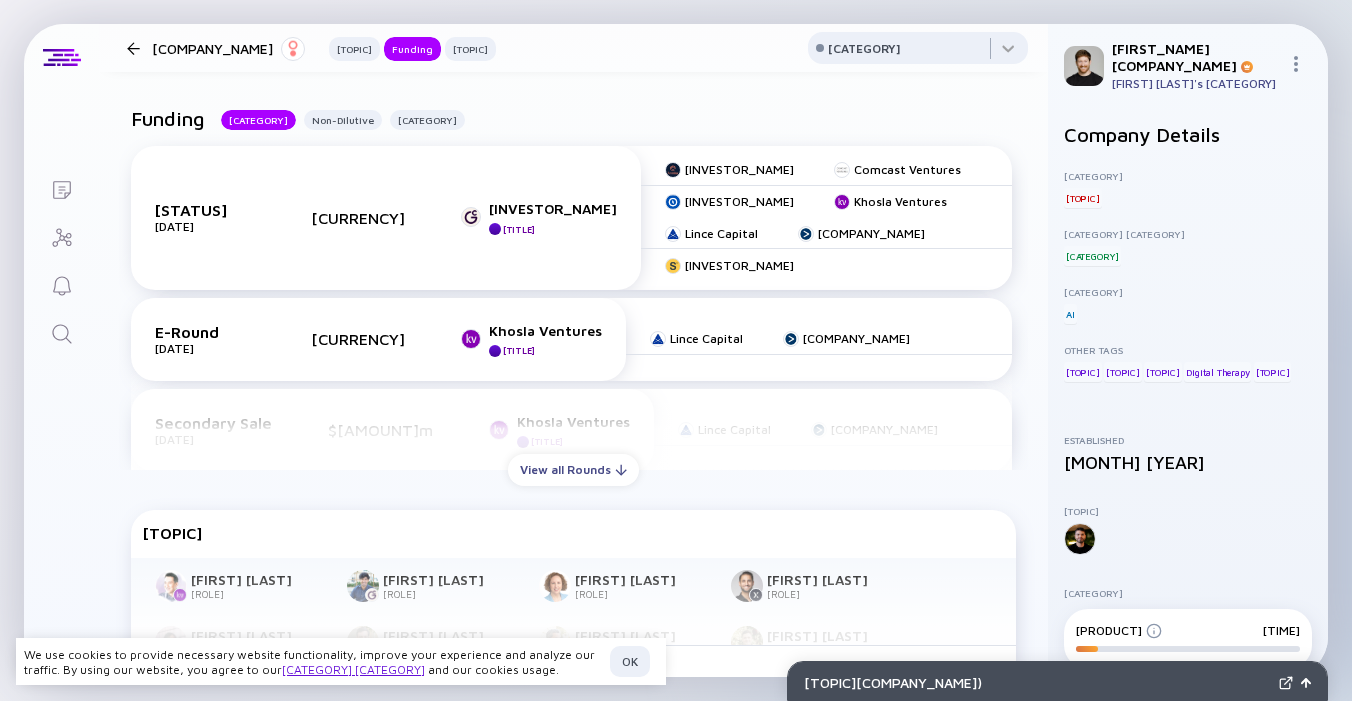 scroll, scrollTop: 758, scrollLeft: 0, axis: vertical 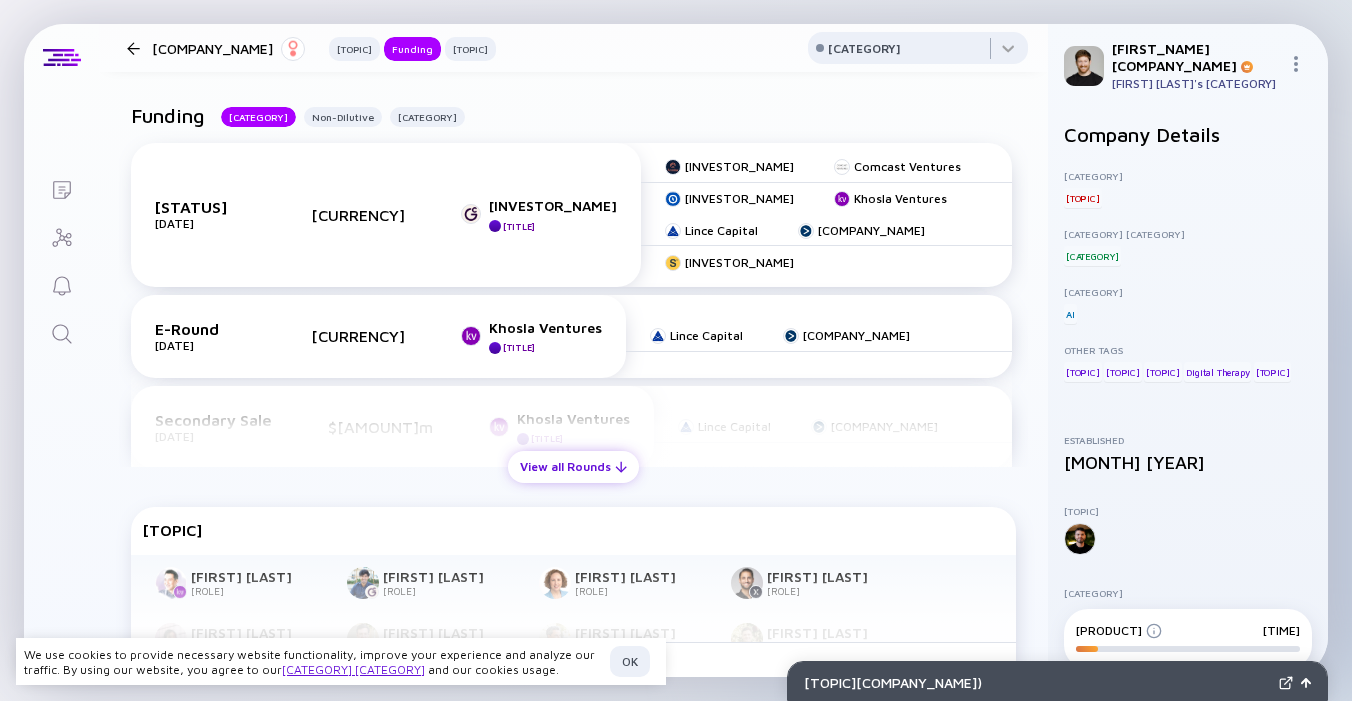 click on "View all Rounds" at bounding box center (573, 466) 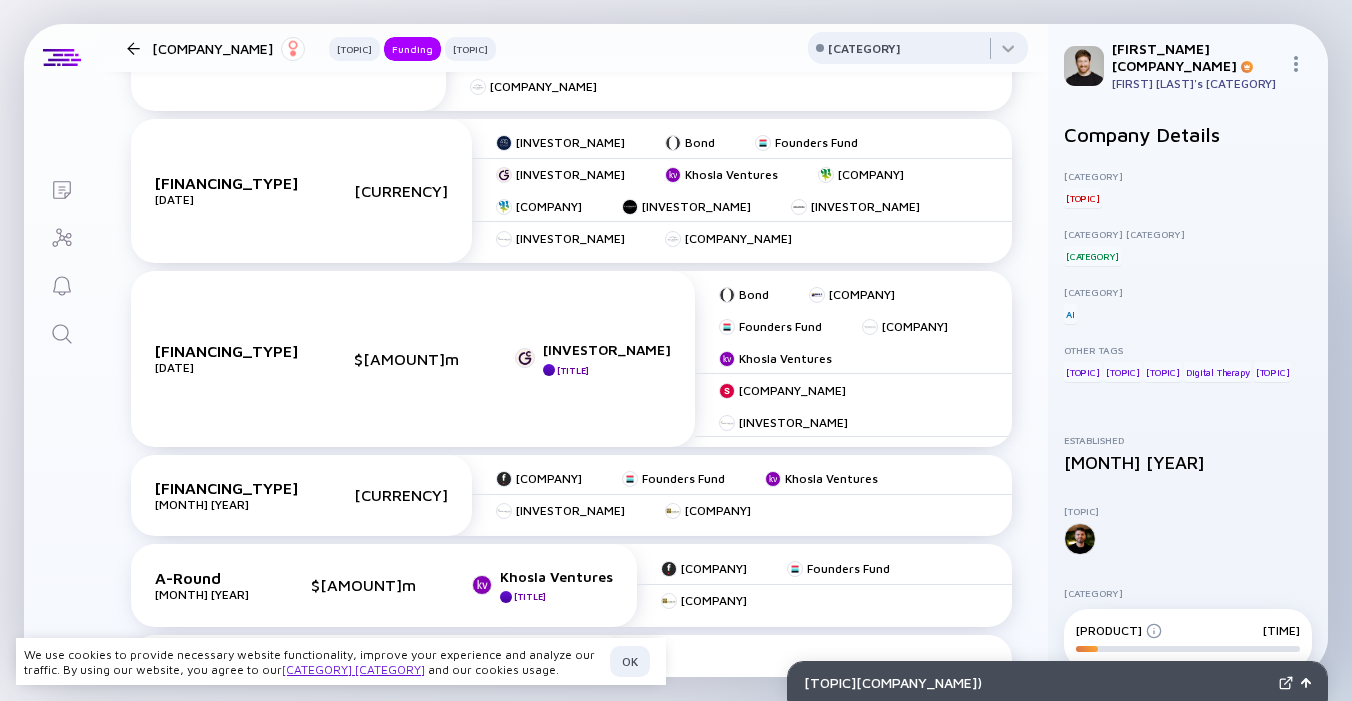 scroll, scrollTop: 1270, scrollLeft: 0, axis: vertical 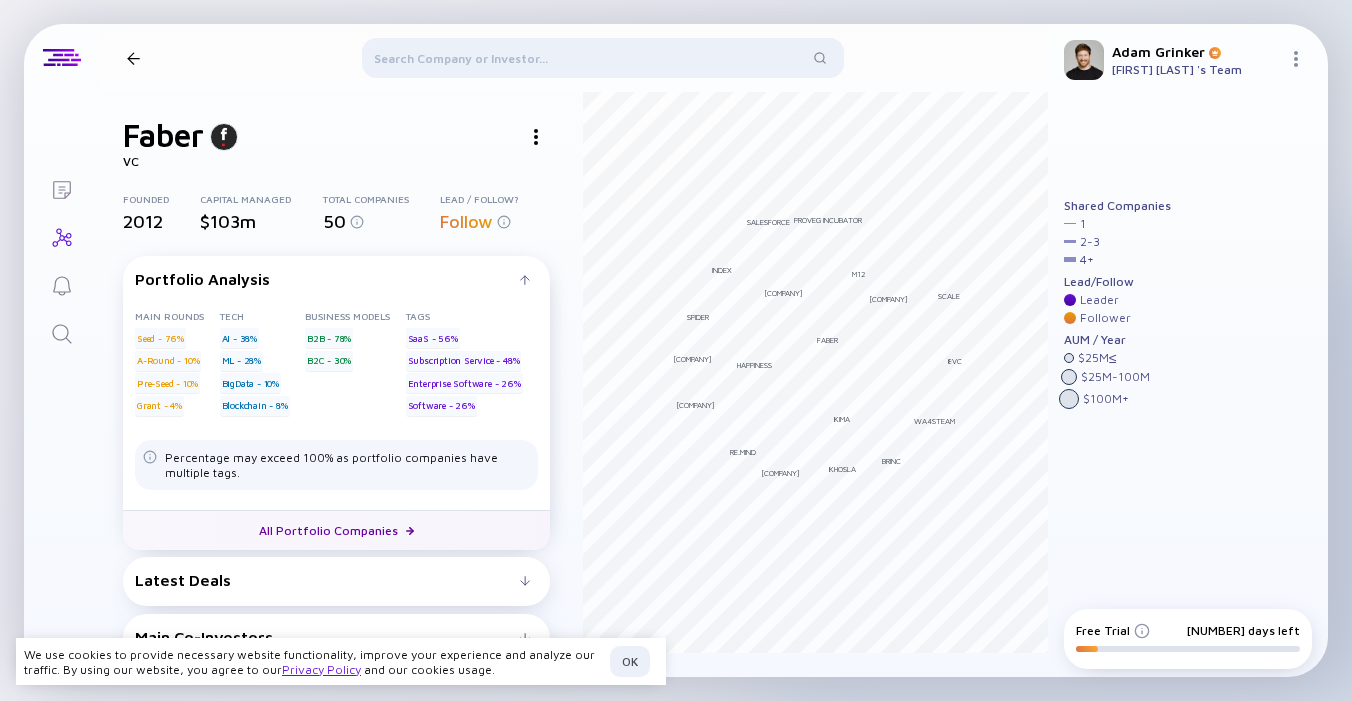 click on "All Portfolio Companies" at bounding box center [336, 530] 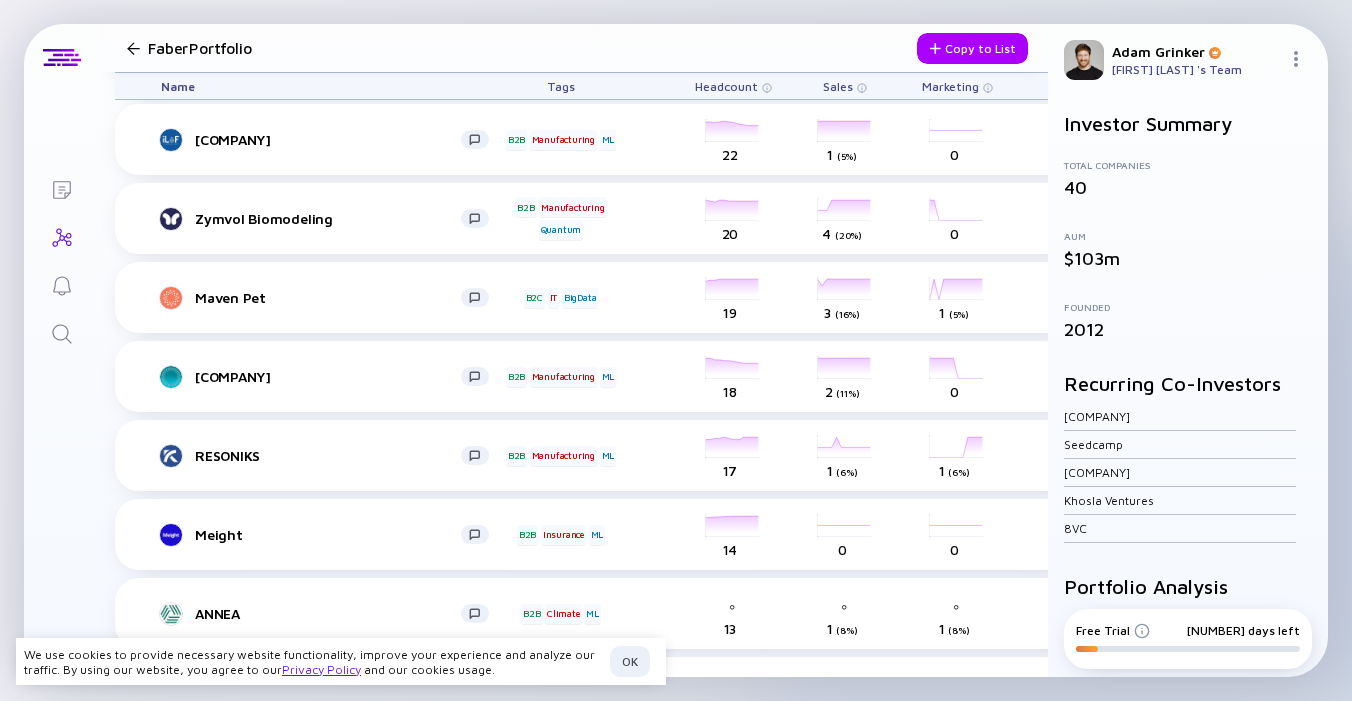 scroll, scrollTop: 806, scrollLeft: 0, axis: vertical 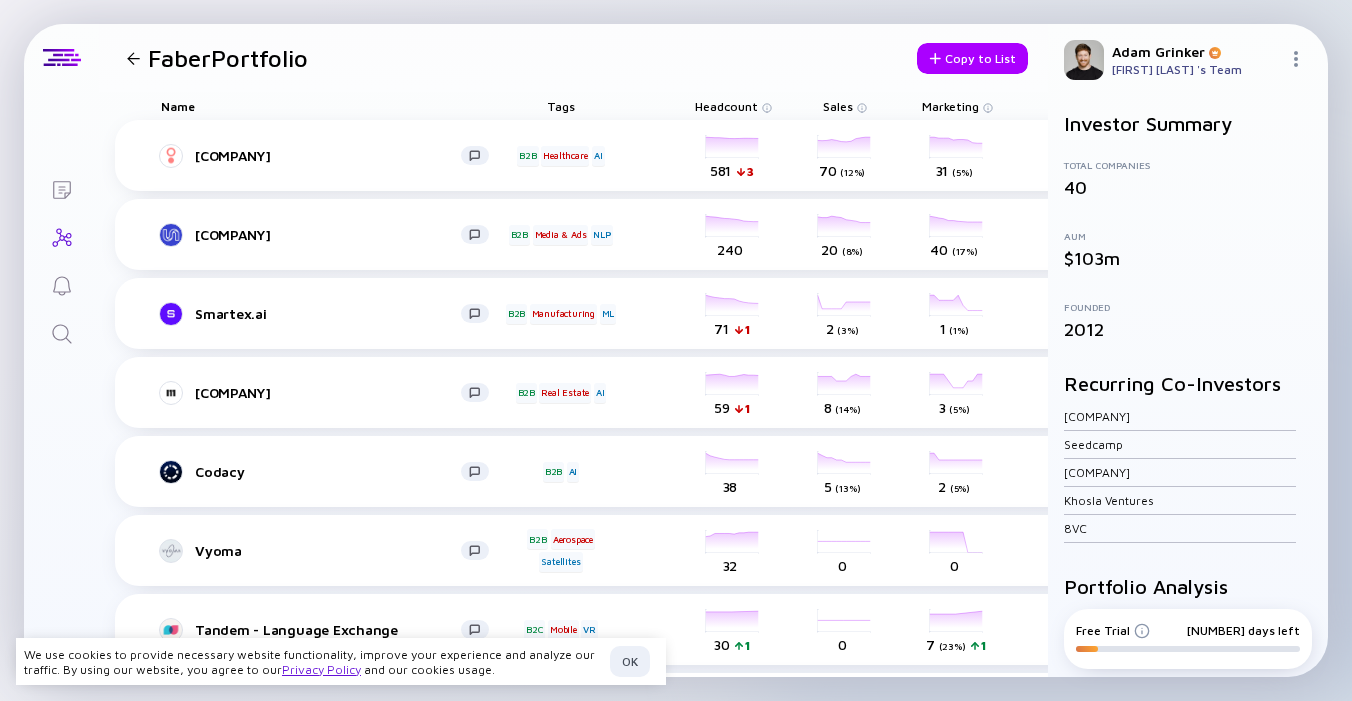 click at bounding box center (133, 58) 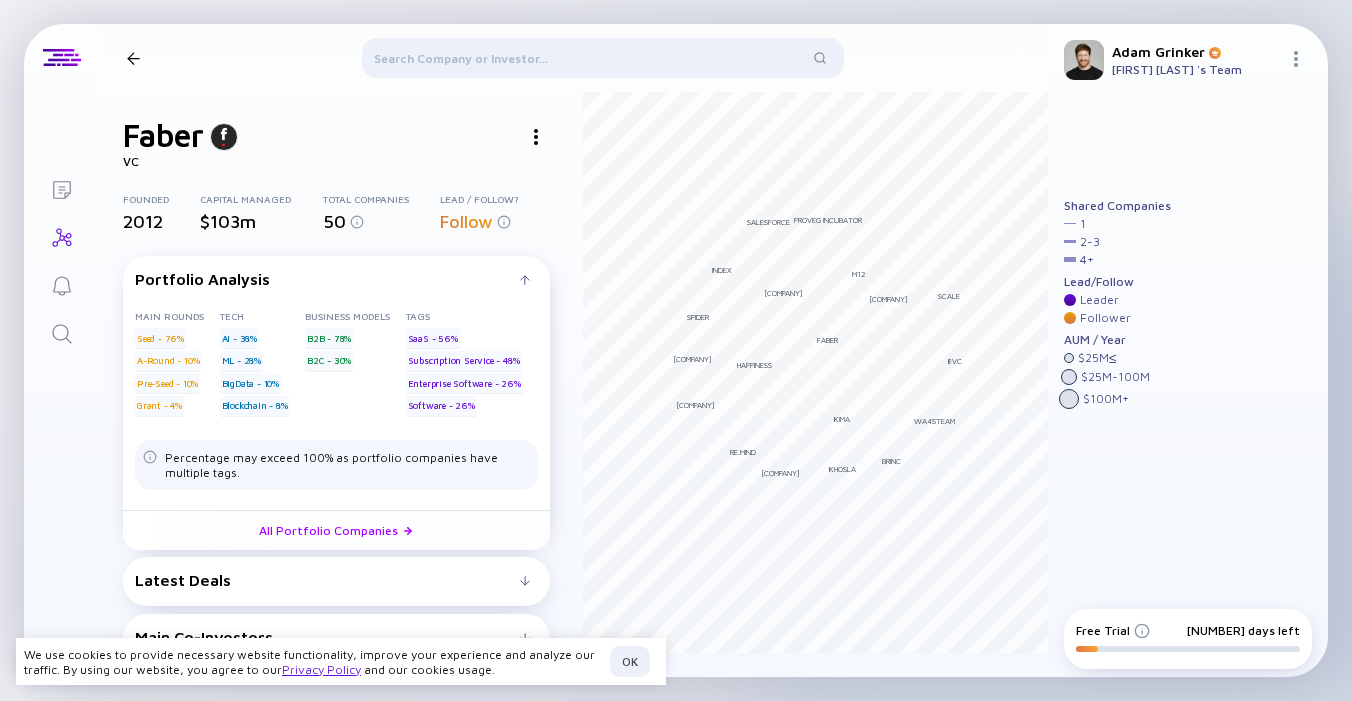 scroll, scrollTop: 0, scrollLeft: 0, axis: both 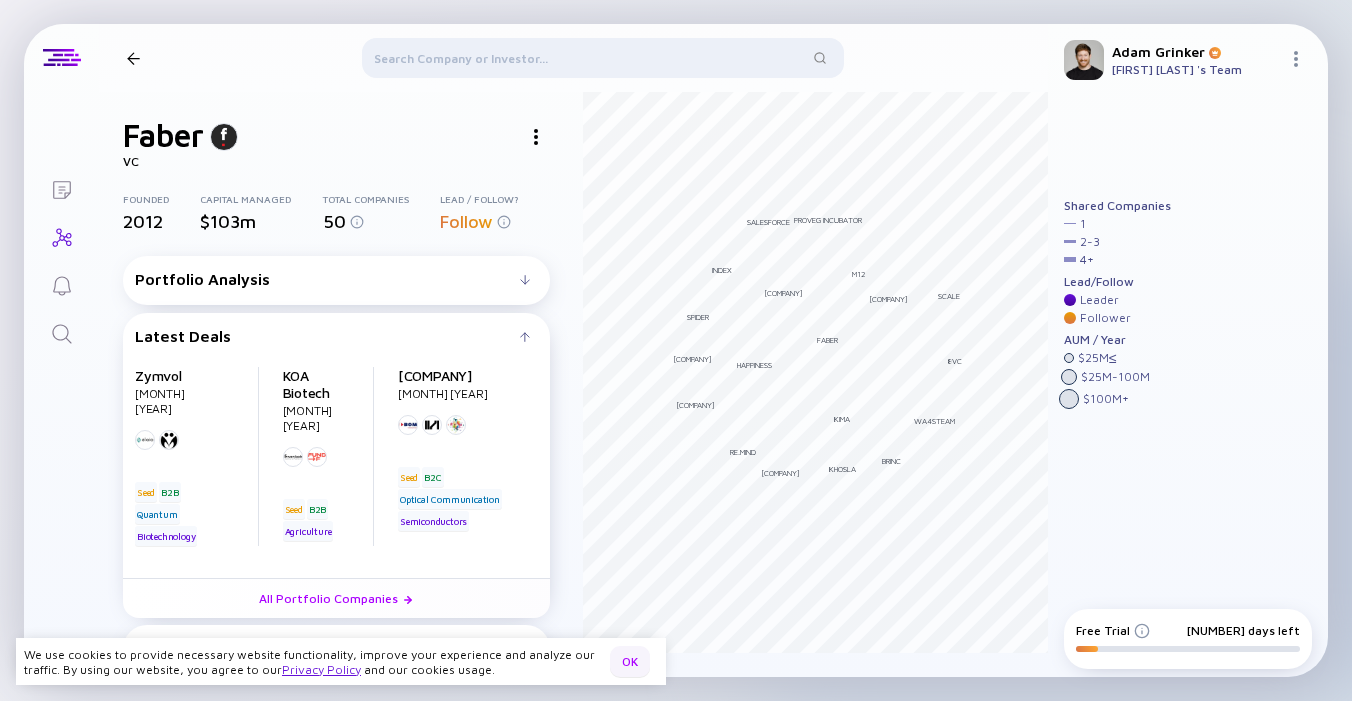 click on "OK" at bounding box center (630, 661) 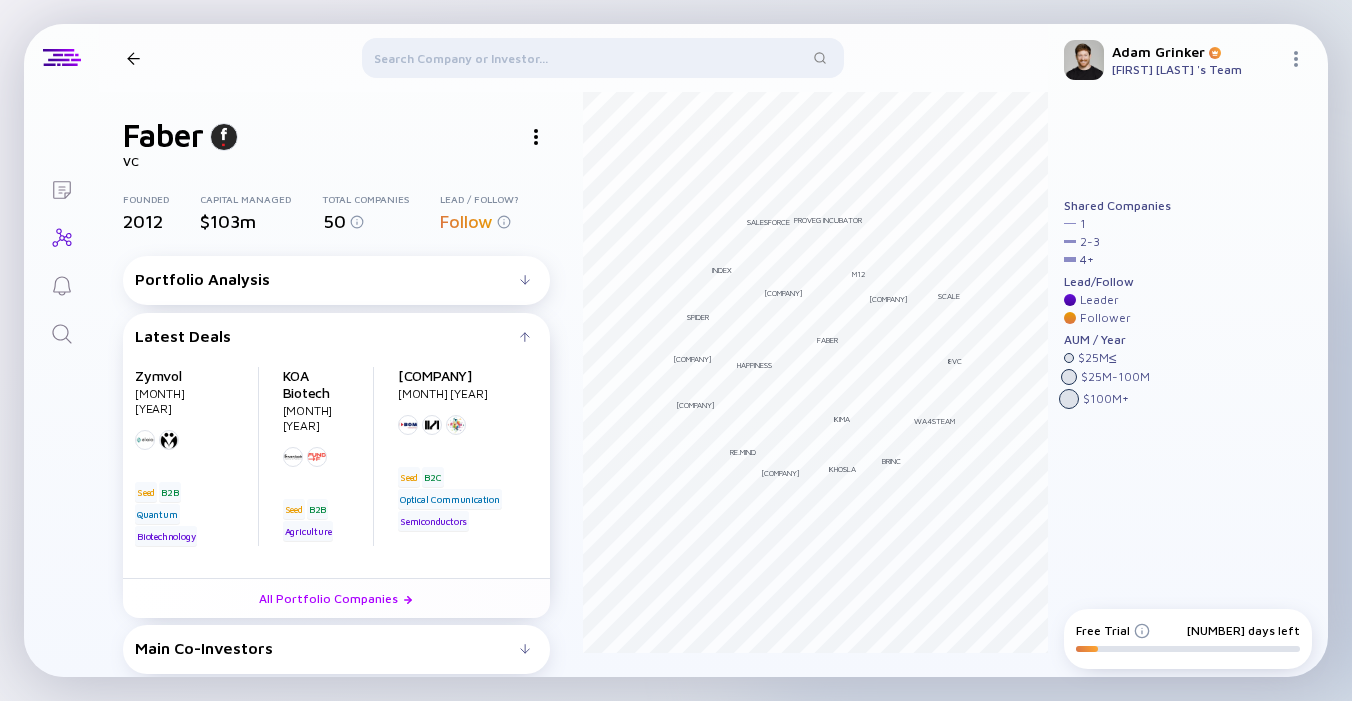 click at bounding box center (525, 280) 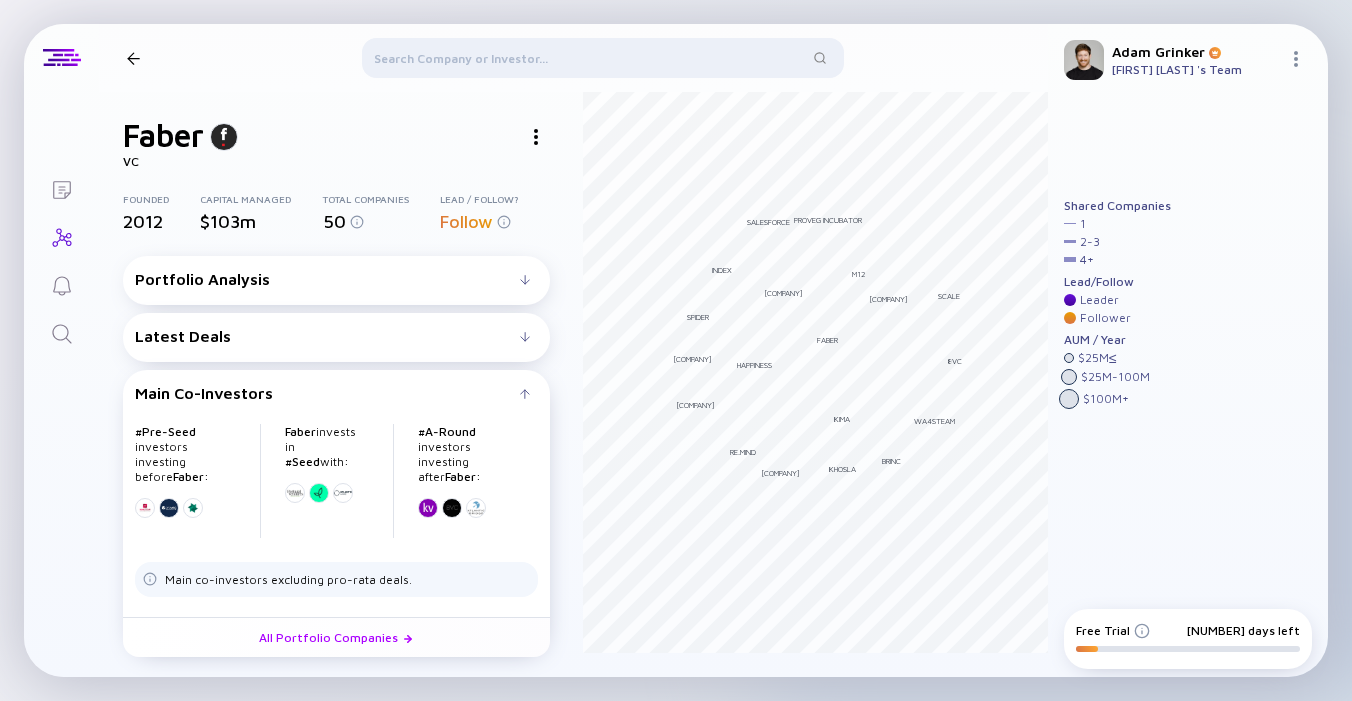 scroll, scrollTop: 0, scrollLeft: 0, axis: both 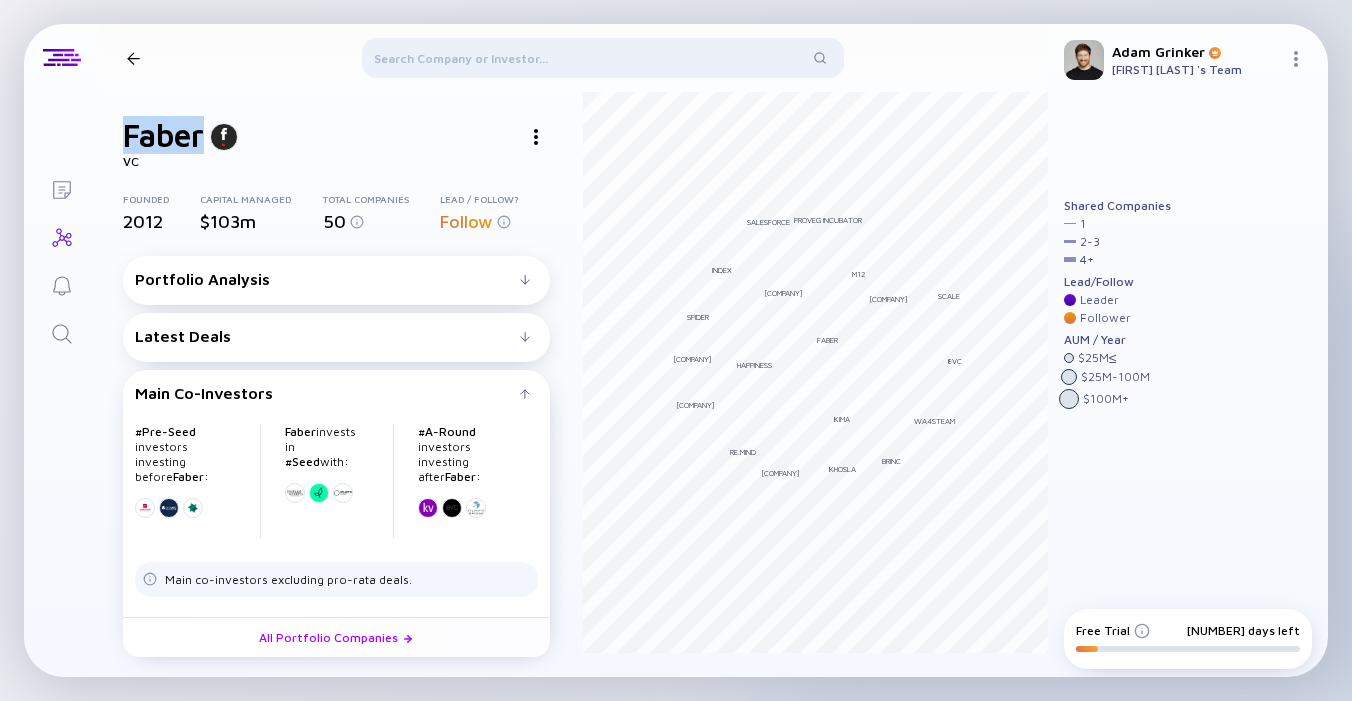 click on "Faber" at bounding box center (163, 135) 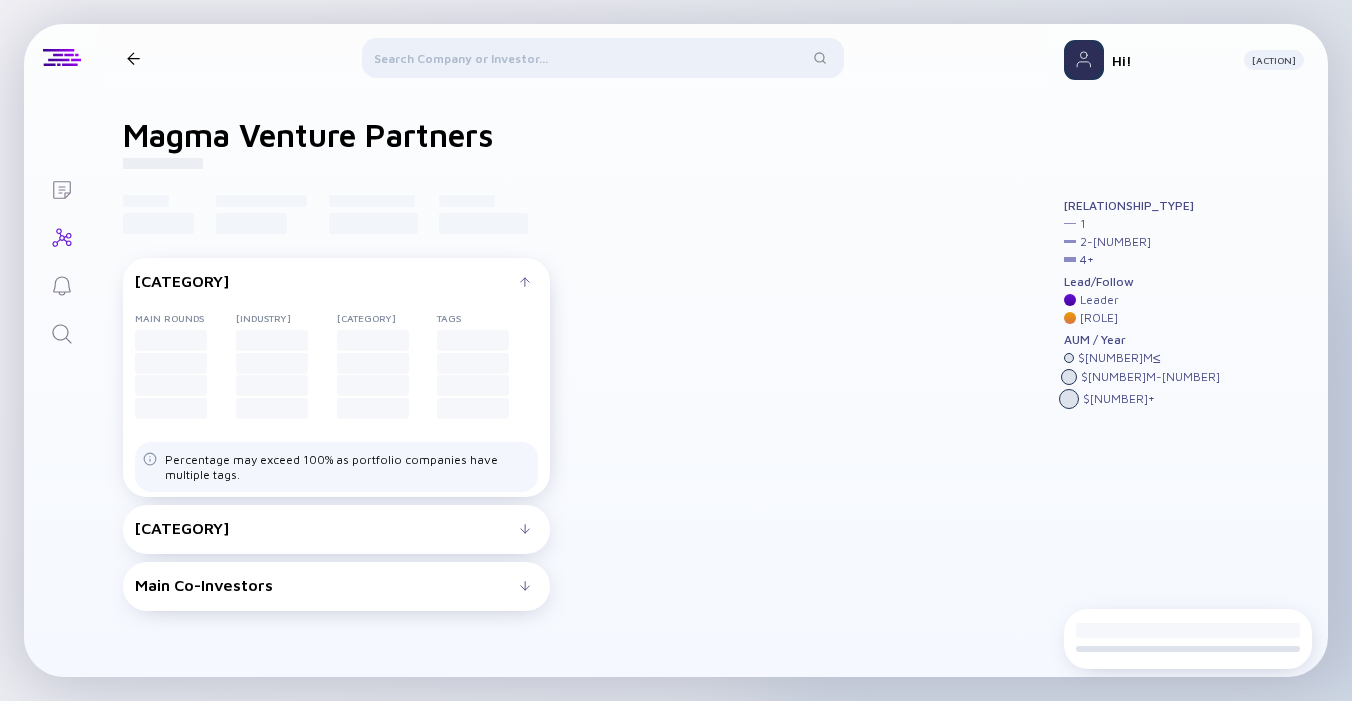 scroll, scrollTop: 0, scrollLeft: 0, axis: both 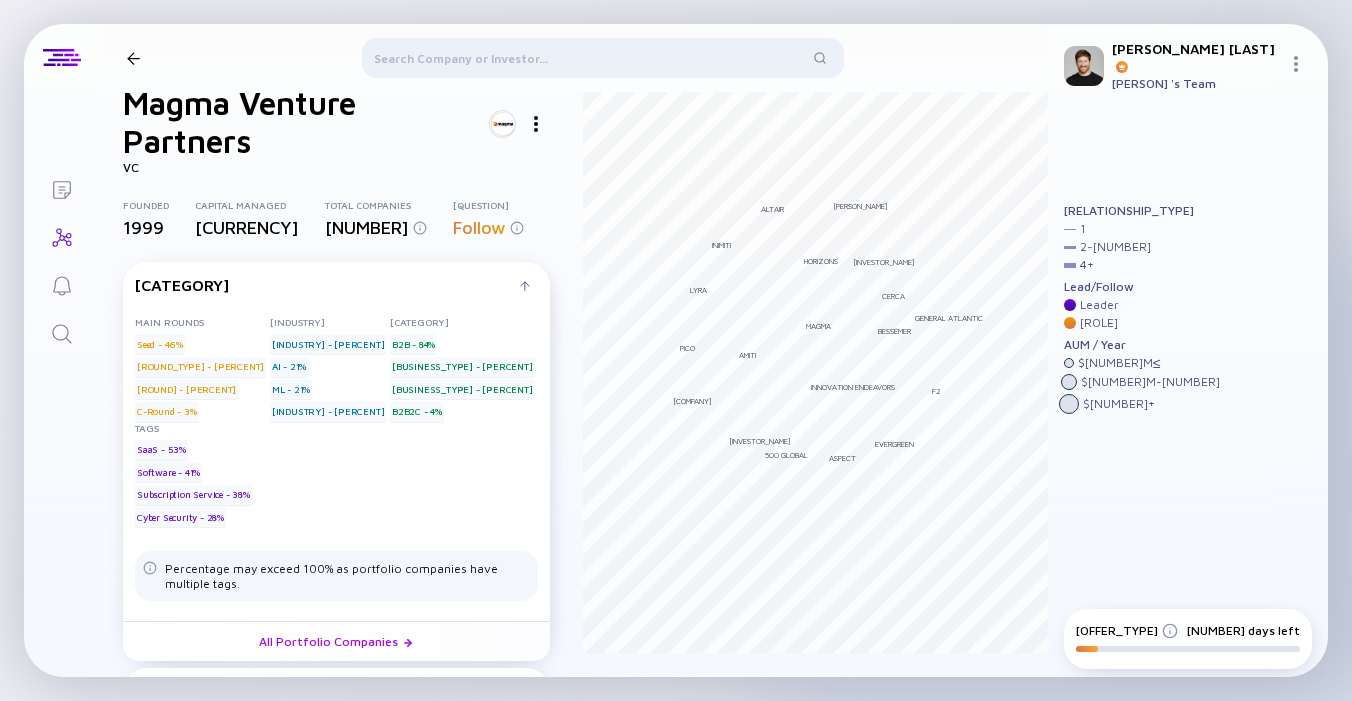 click on "Main Co-Investors" at bounding box center [327, 285] 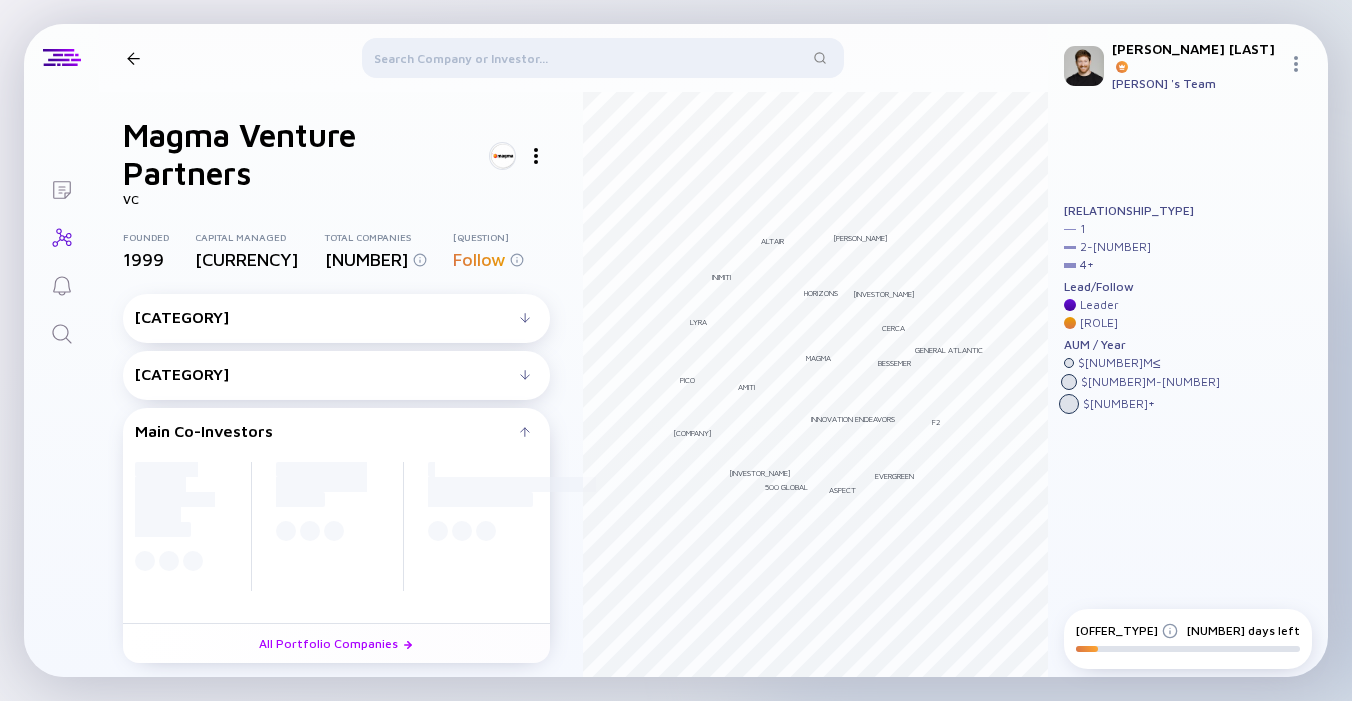 scroll, scrollTop: 0, scrollLeft: 0, axis: both 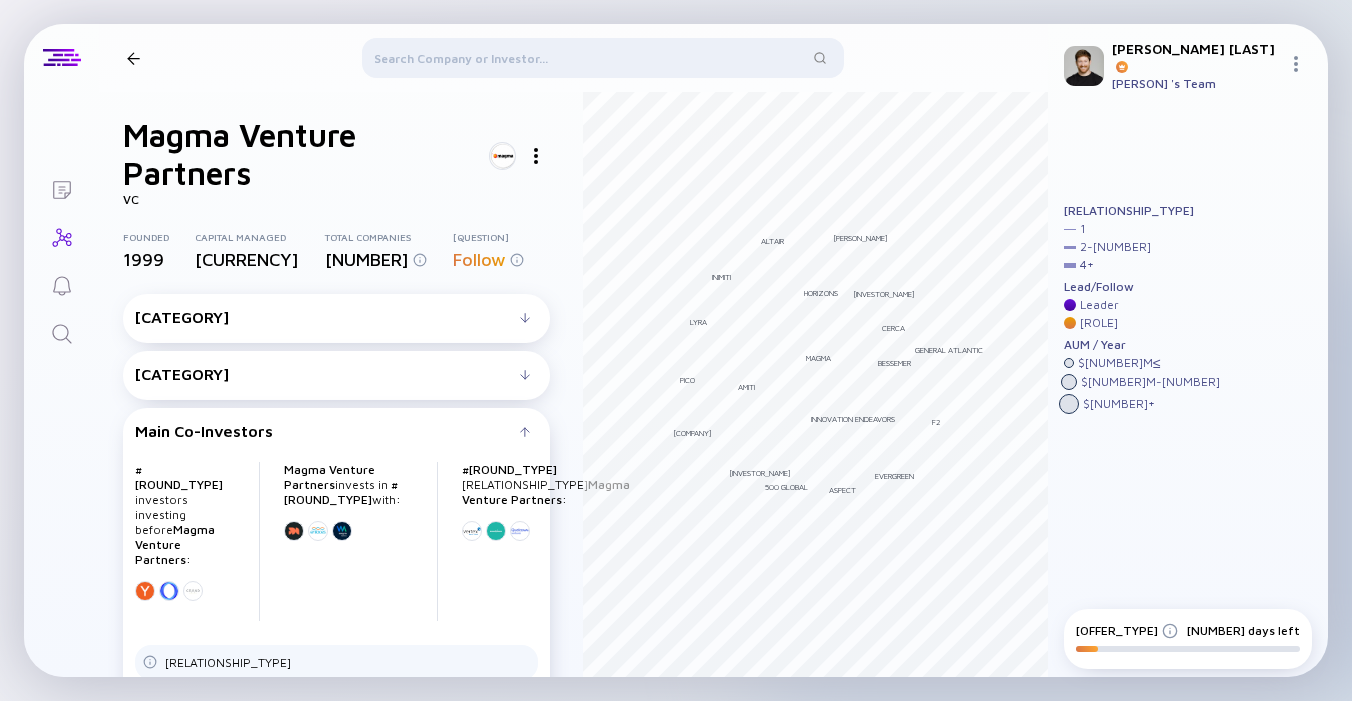 click on "Latest Deals" at bounding box center (327, 317) 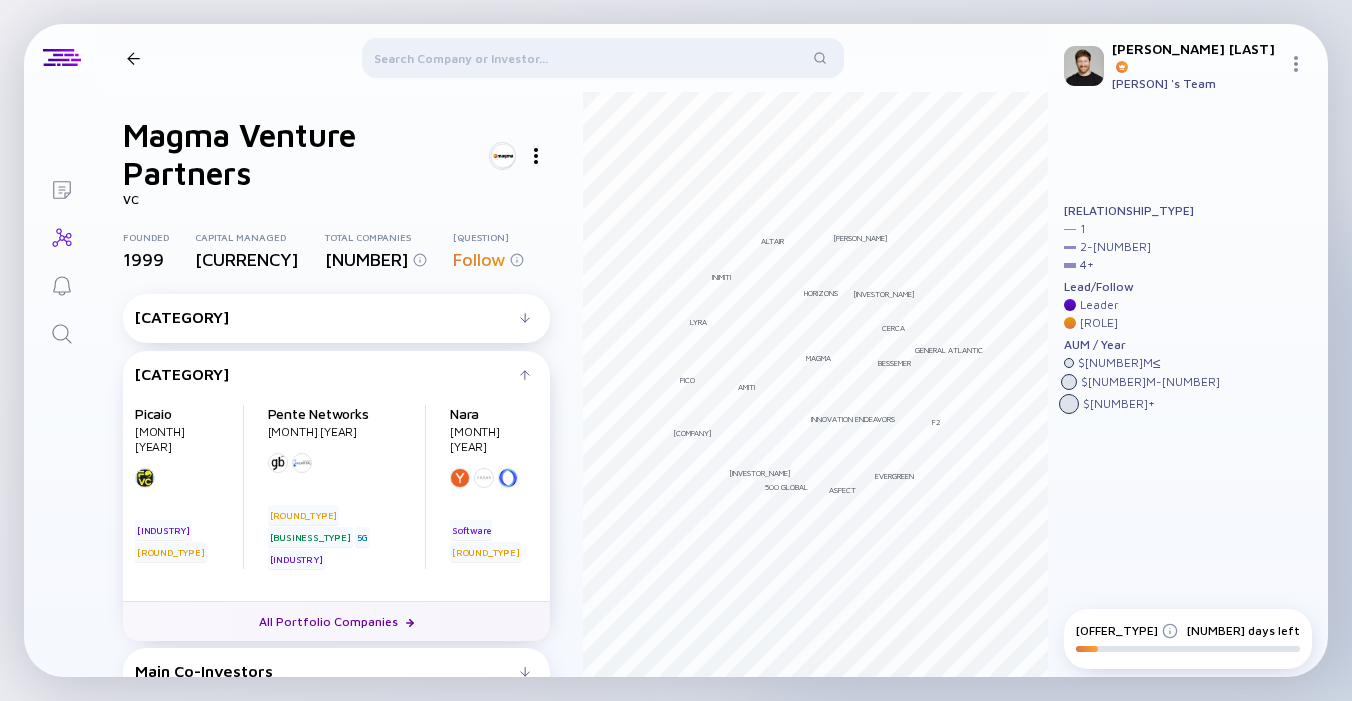 click on "All Portfolio Companies" at bounding box center (336, 621) 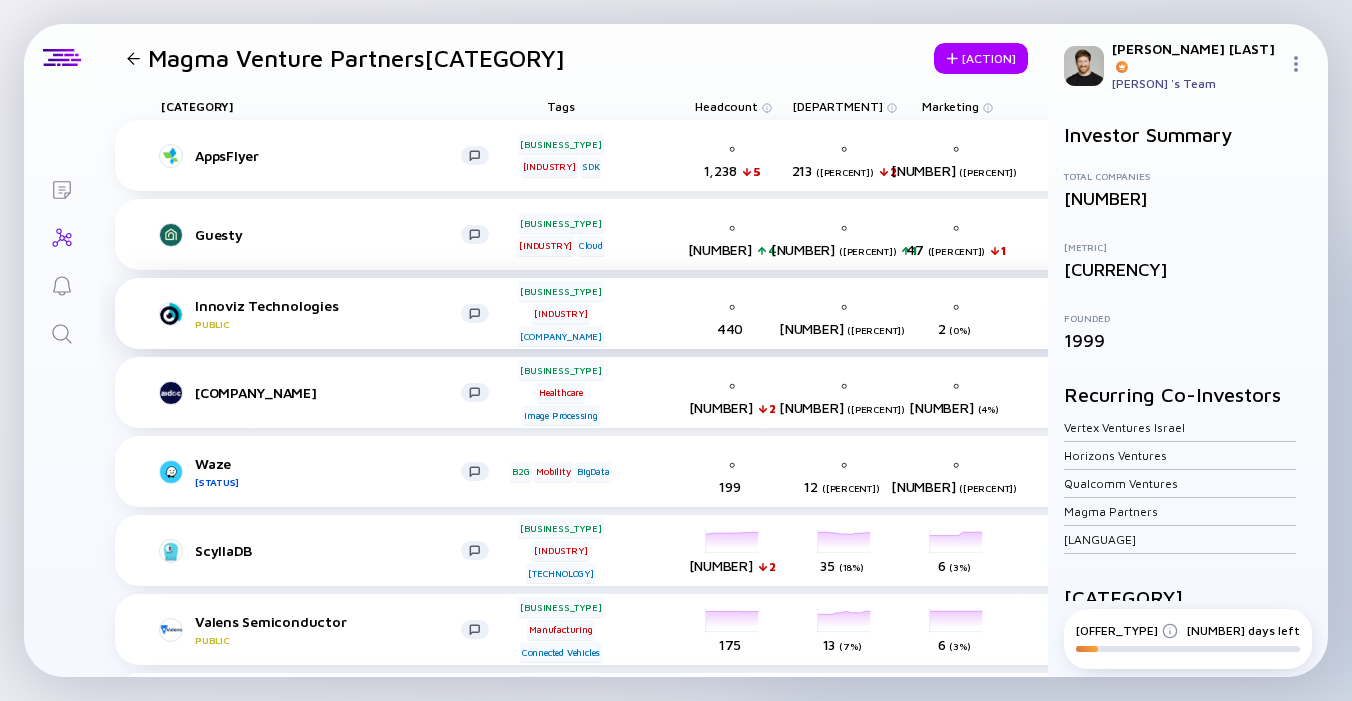 scroll, scrollTop: 0, scrollLeft: 0, axis: both 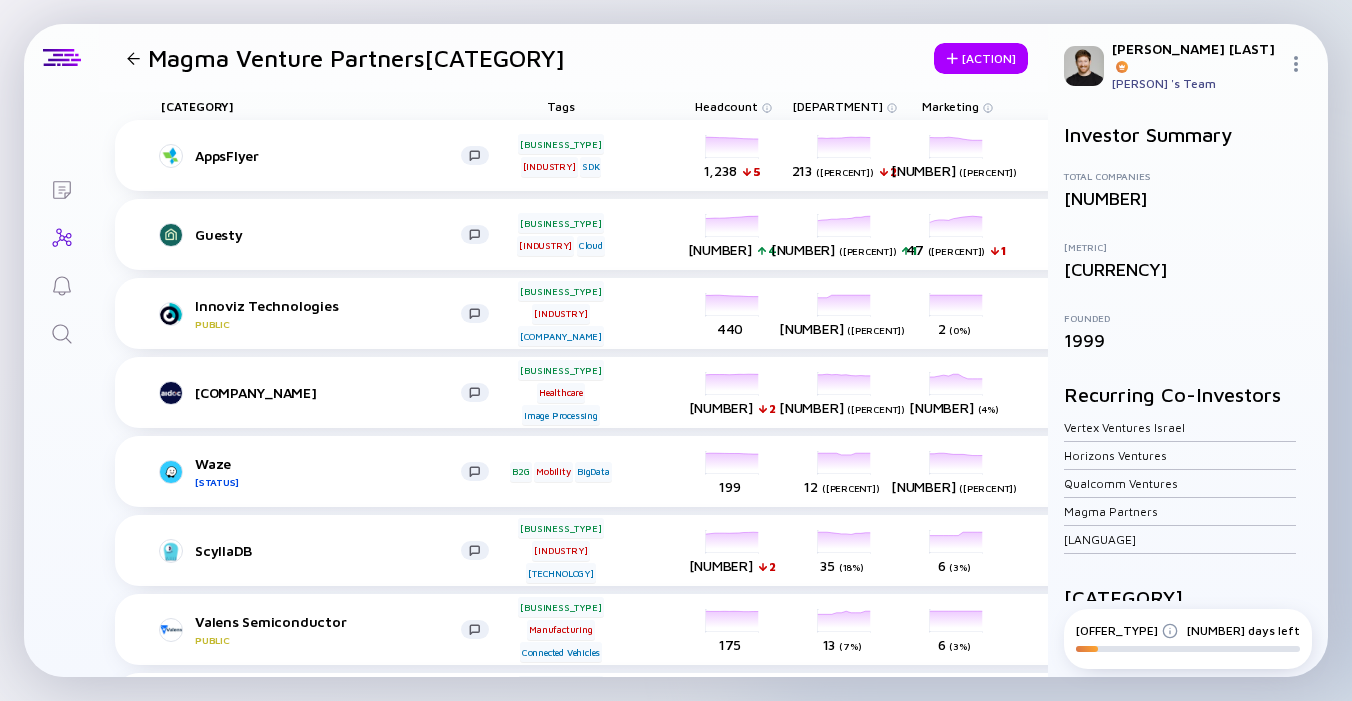 click at bounding box center [133, 58] 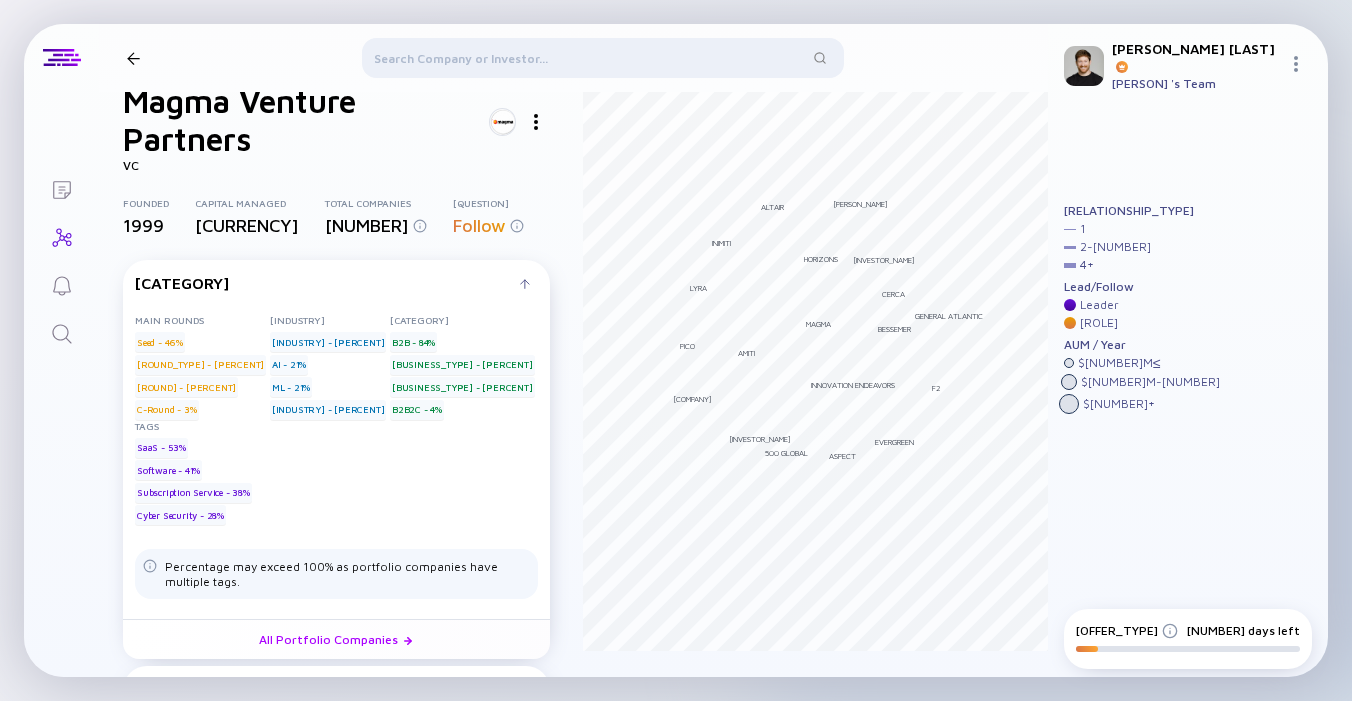 scroll, scrollTop: 32, scrollLeft: 0, axis: vertical 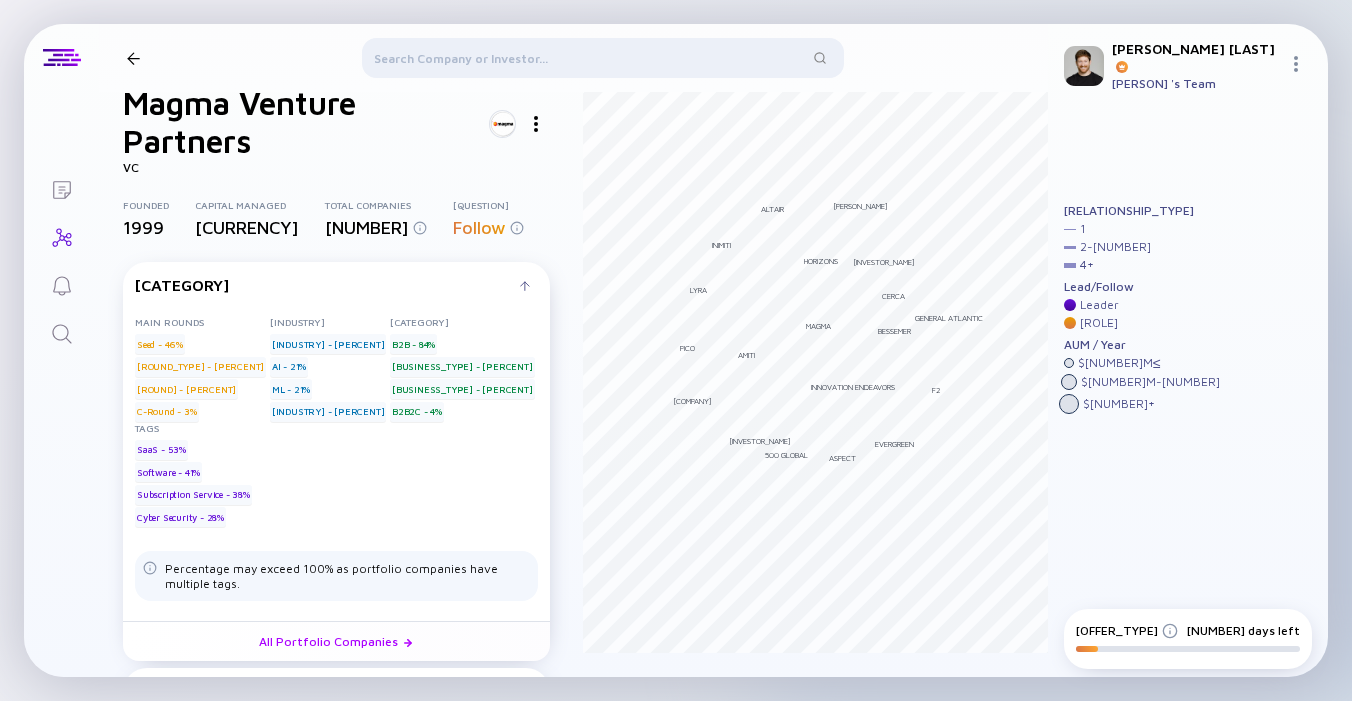 click at bounding box center [502, 124] 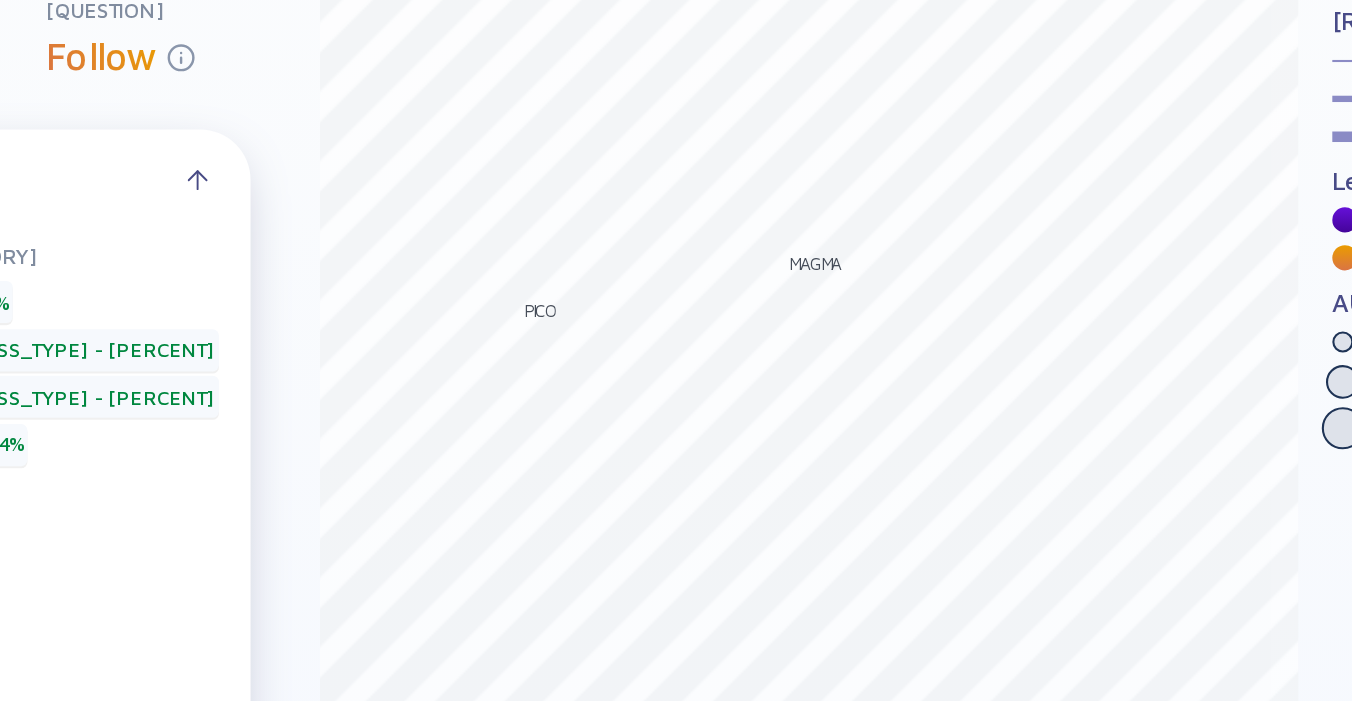 scroll, scrollTop: 0, scrollLeft: 0, axis: both 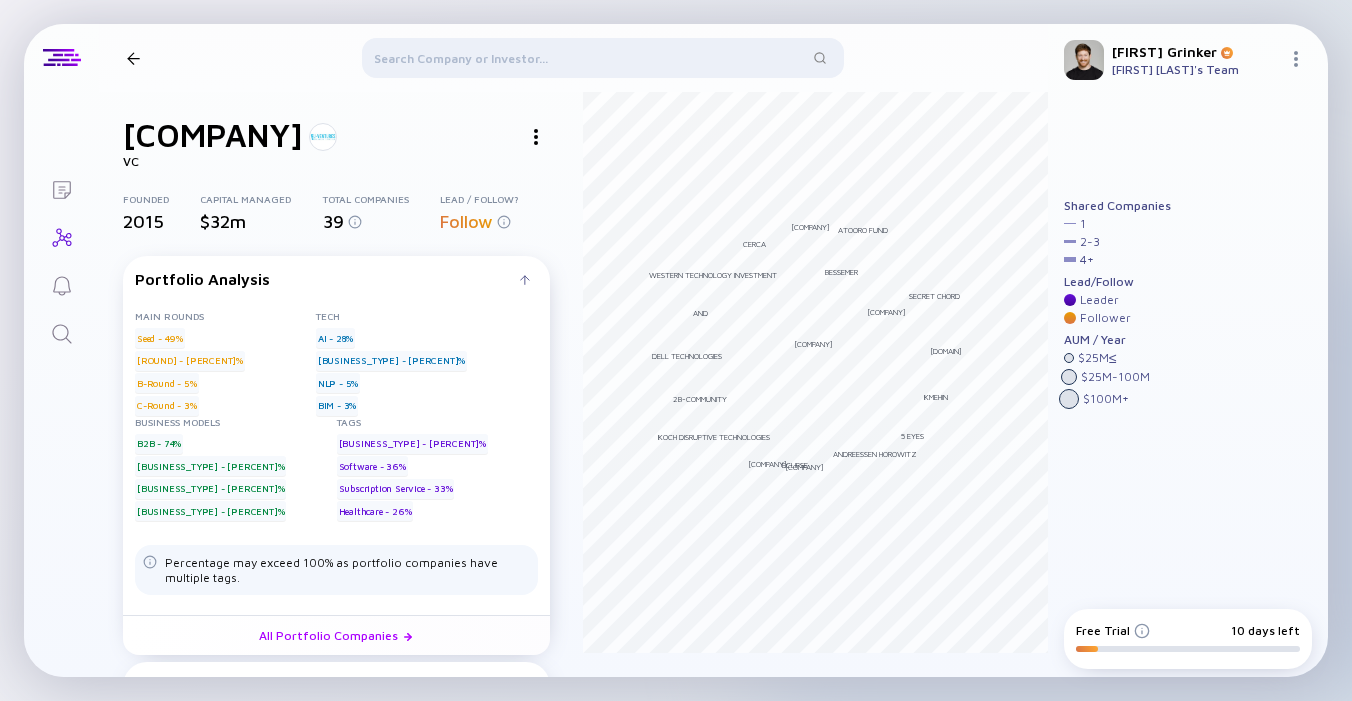 click on "Latest Deals" at bounding box center (327, 279) 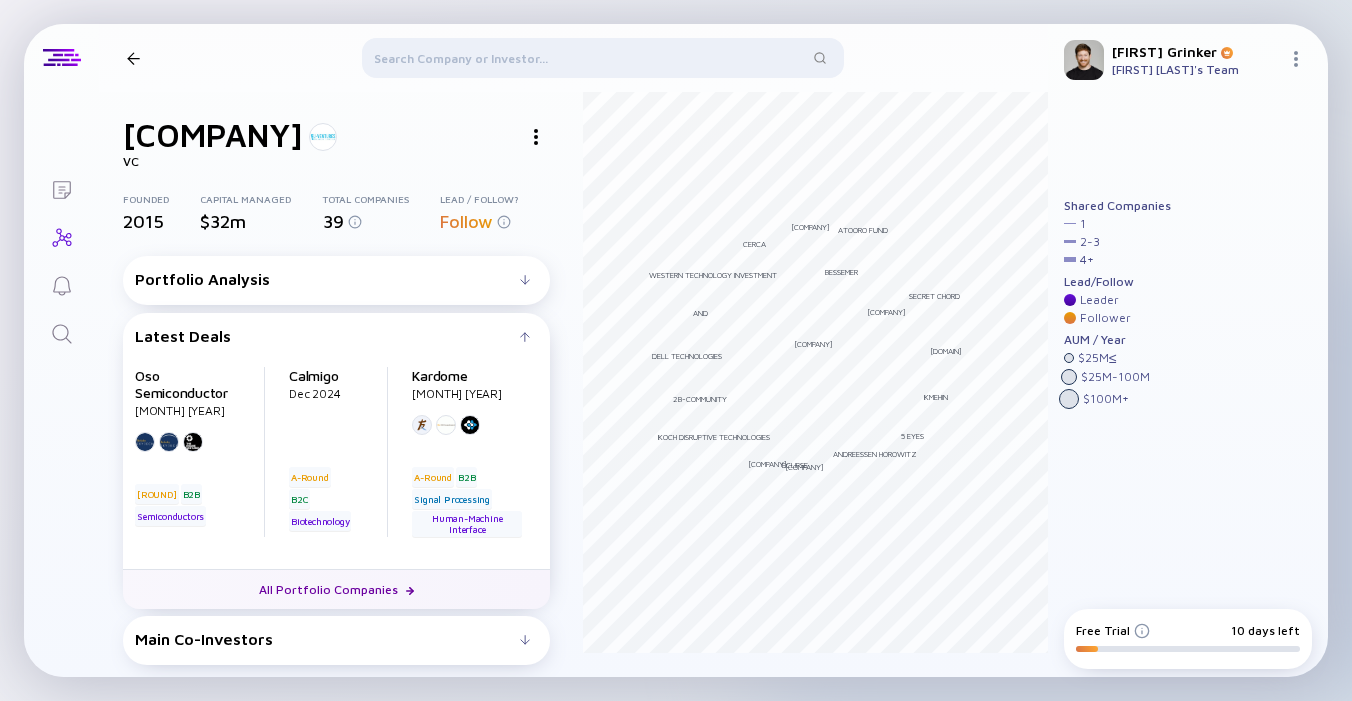 scroll, scrollTop: 0, scrollLeft: 0, axis: both 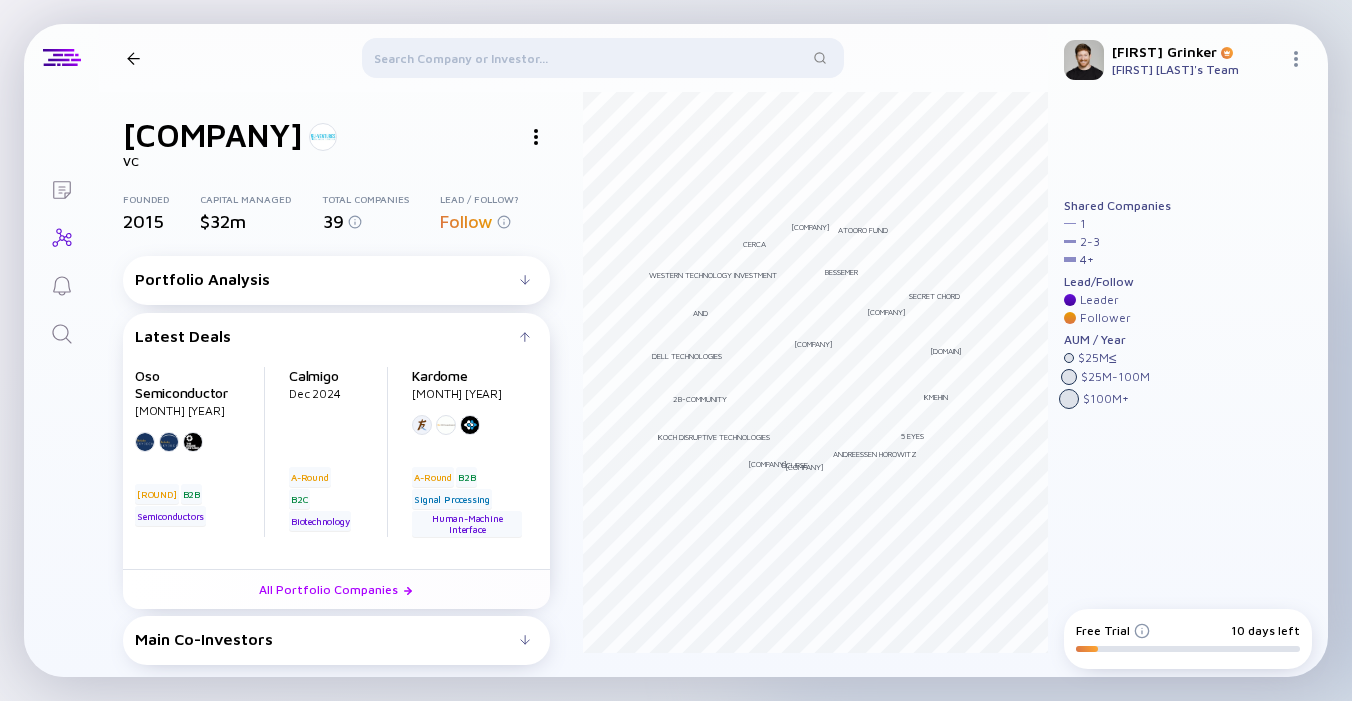 click at bounding box center (133, 58) 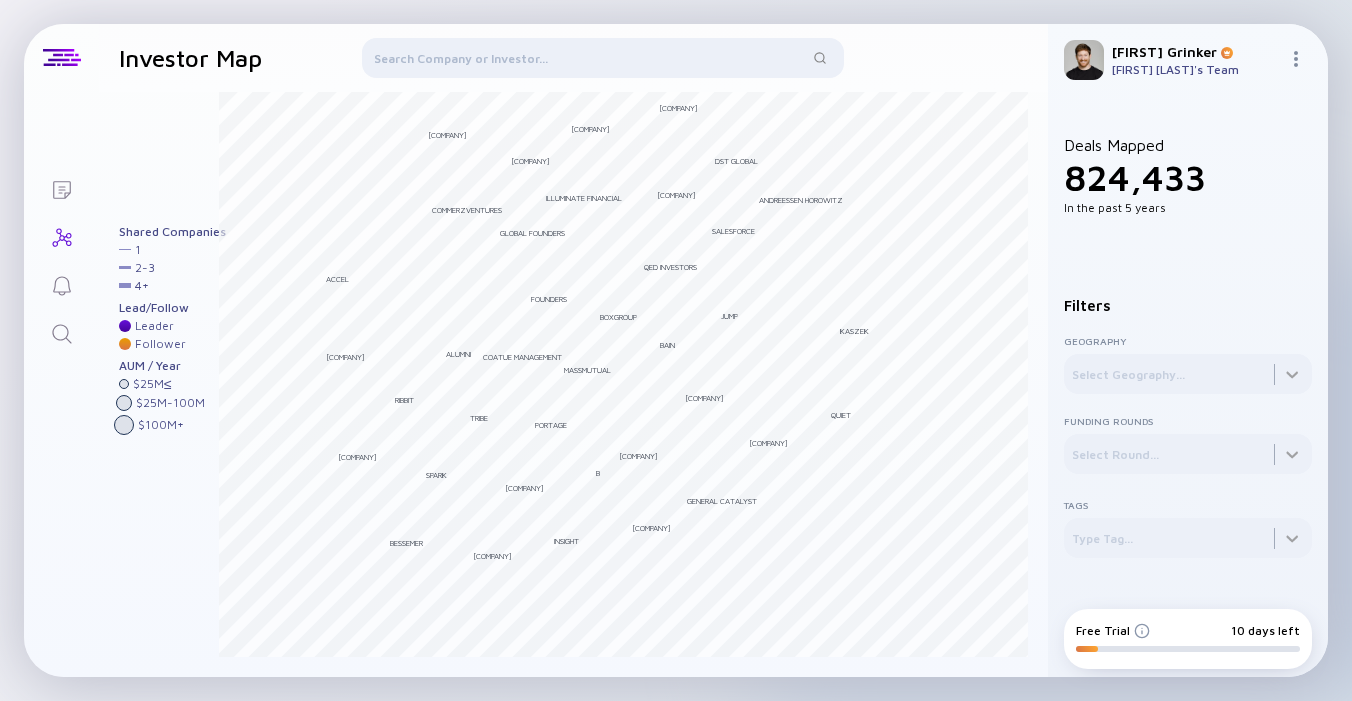 click at bounding box center (602, 62) 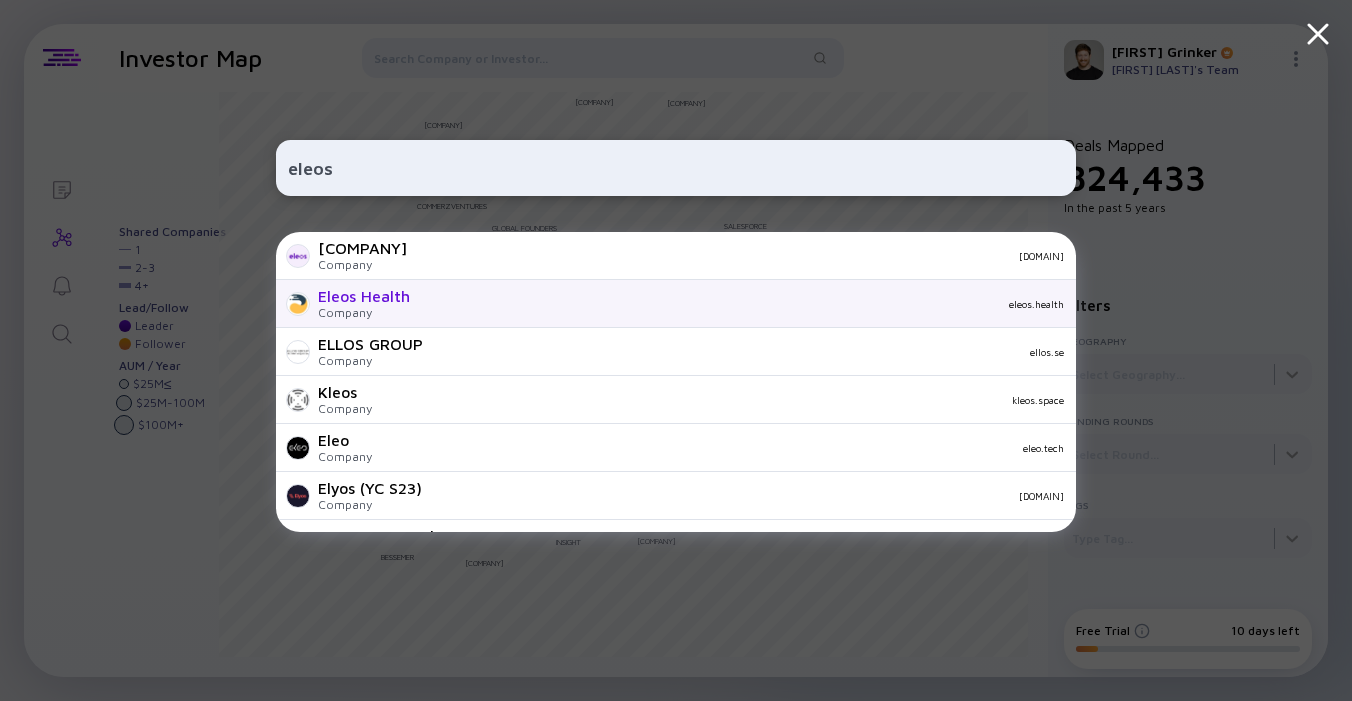 type on "eleos" 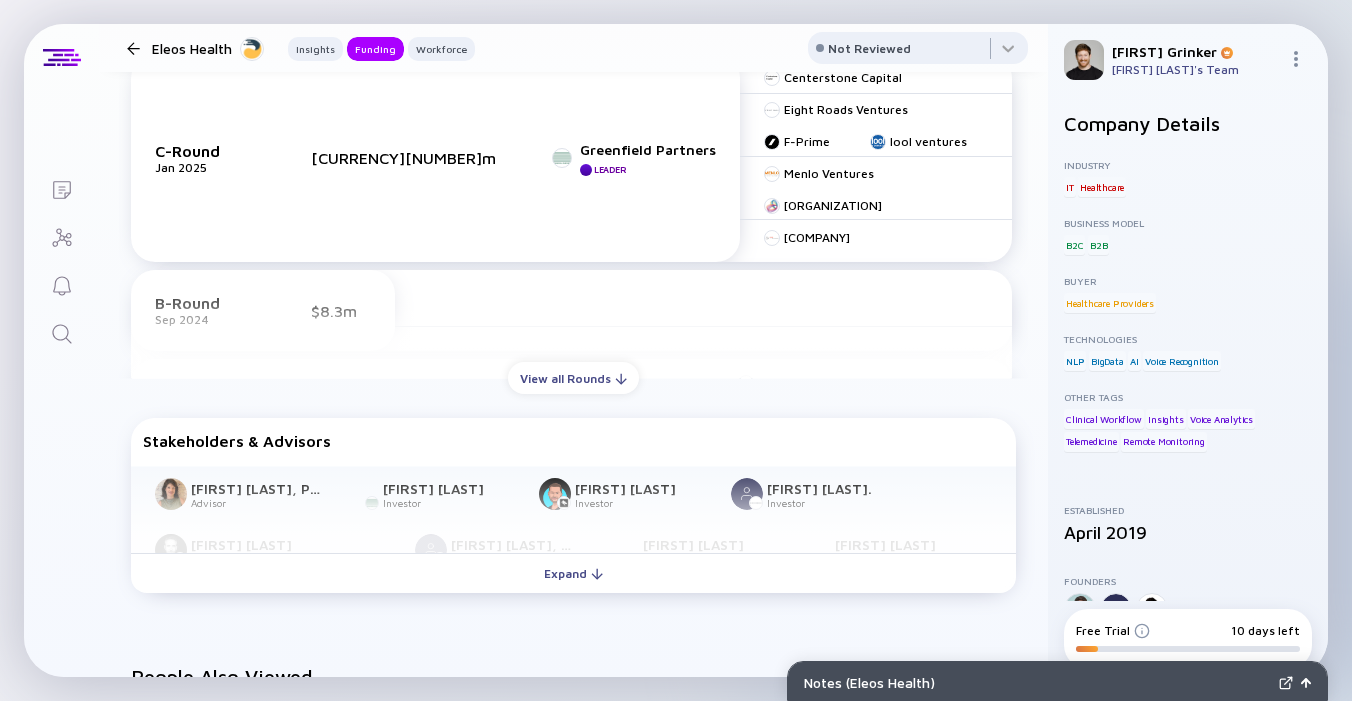 scroll, scrollTop: 874, scrollLeft: 0, axis: vertical 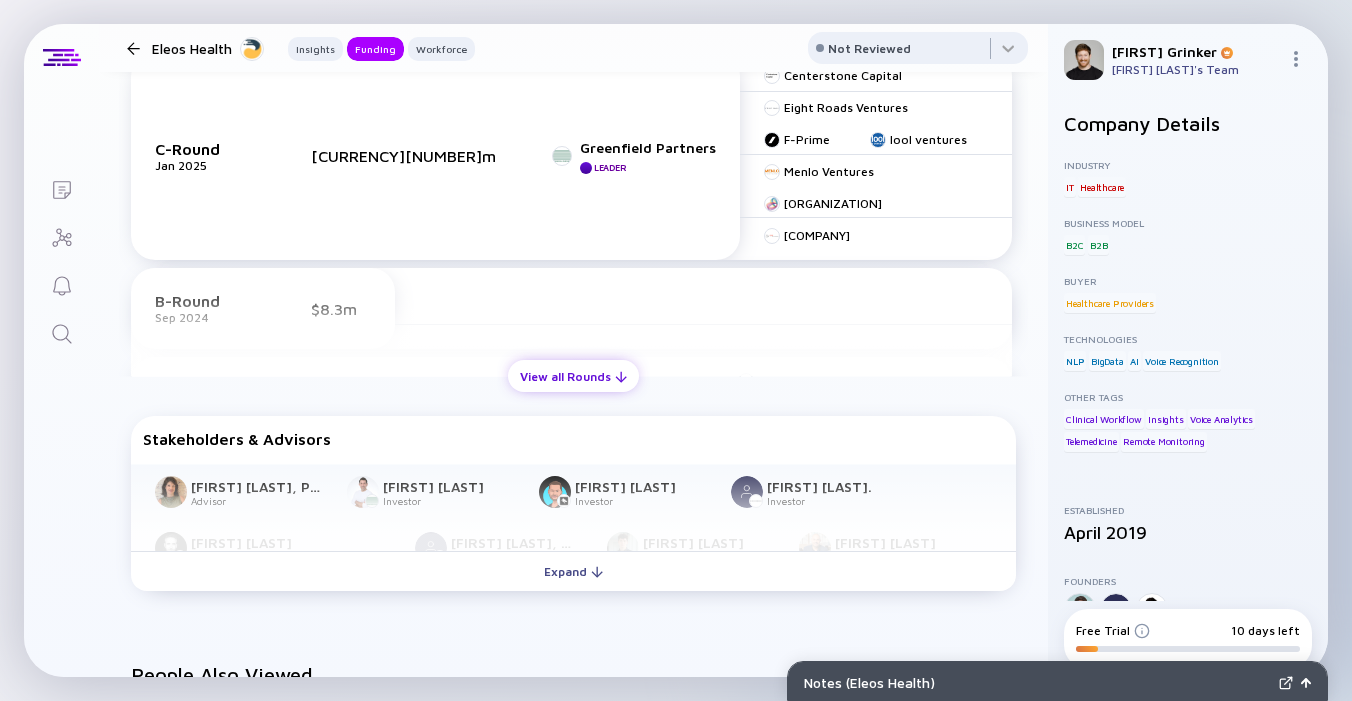 click on "View all Rounds" at bounding box center [573, 376] 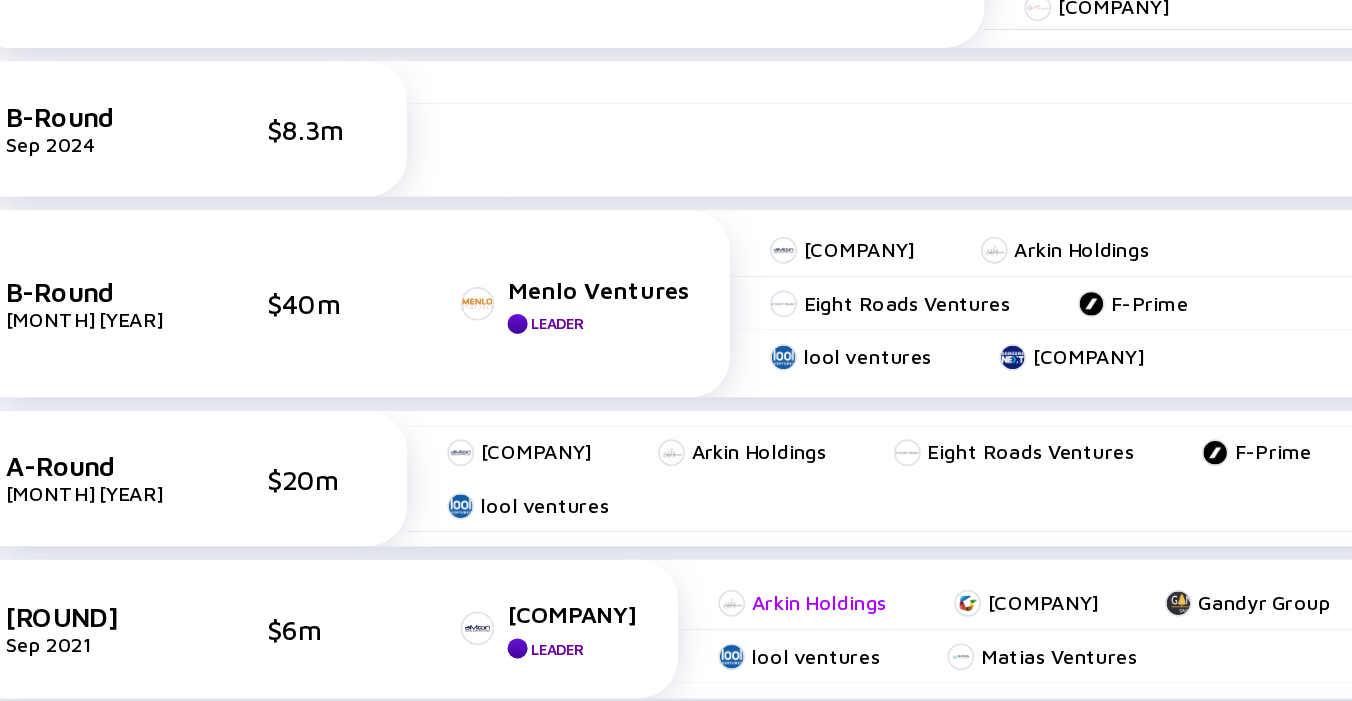 scroll, scrollTop: 1130, scrollLeft: 0, axis: vertical 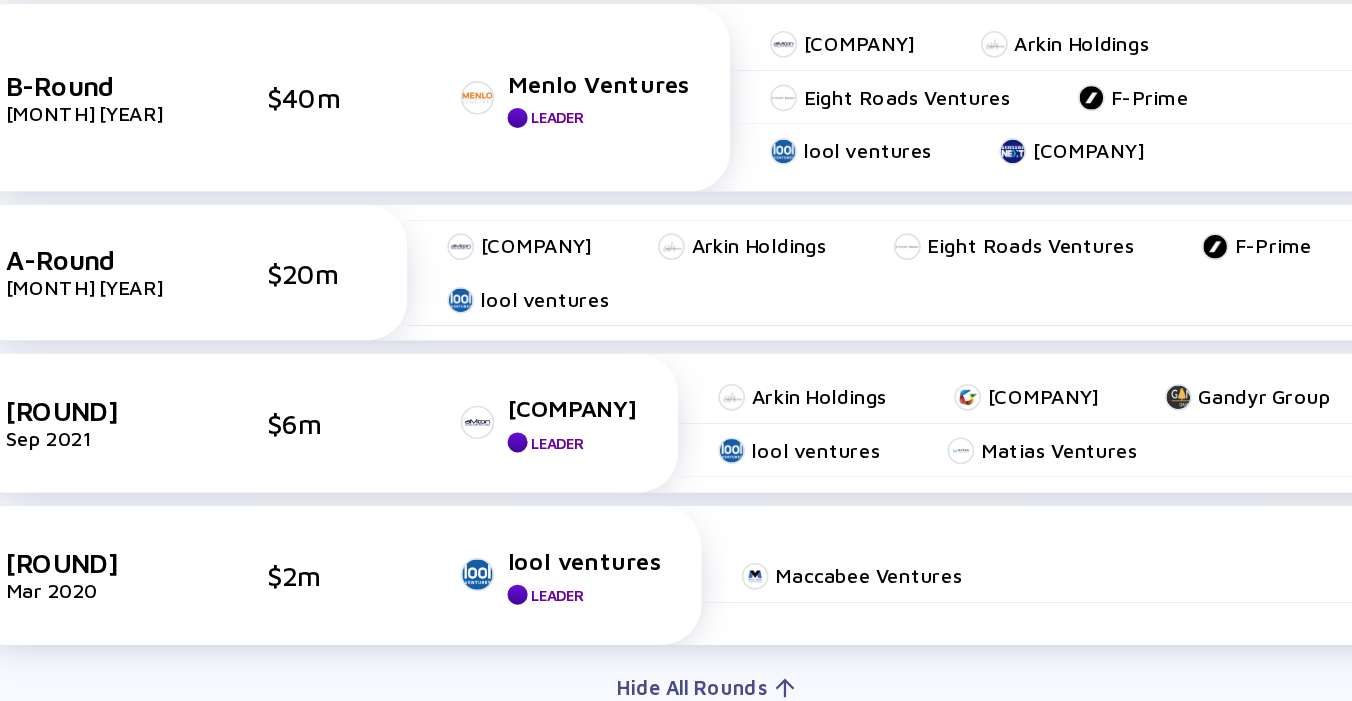 click on "C-Round Jan [YEAR] [CURRENCY][NUMBER]m Greenfield Partners Leader Centerstone Capital Eight Roads Ventures F-Prime lool ventures Menlo Ventures Michael & Susan Dell Foundation Union Tech Ventures B-Round Sep [YEAR] [CURRENCY][NUMBER]m B-Round Nov [YEAR] [CURRENCY][NUMBER]m Menlo Ventures Leader aMoon Fund Arkin Holdings Eight Roads Ventures F-Prime lool ventures Samsung Next A-Round Apr [YEAR] [CURRENCY][NUMBER]m aMoon Fund Arkin Holdings Eight Roads Ventures F-Prime lool ventures Seed Sep [YEAR] [CURRENCY][NUMBER]m aMoon Fund Arkin Holdings Gaingels Gandyr Group lool ventures Matias Ventures Seed Mar [YEAR] [CURRENCY][NUMBER]m lool ventures Leader Maccabee Ventures" at bounding box center [571, 144] 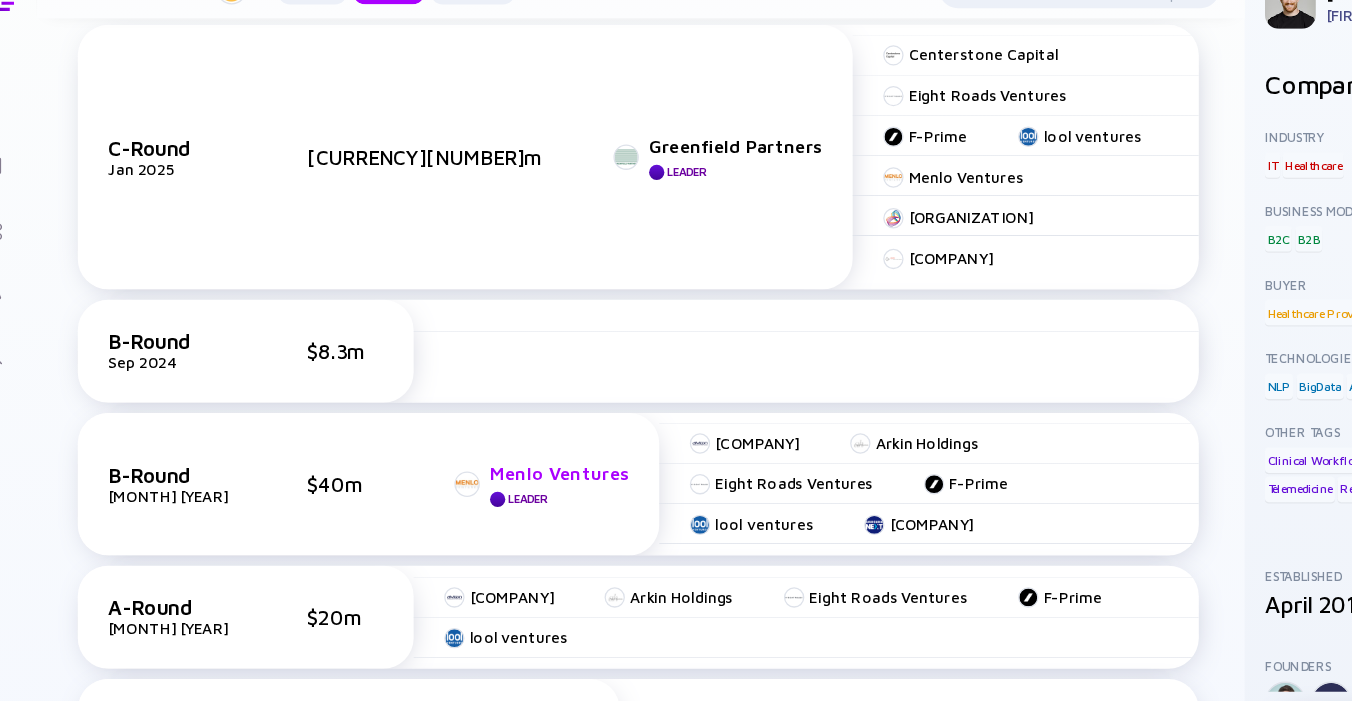 scroll, scrollTop: 851, scrollLeft: 0, axis: vertical 